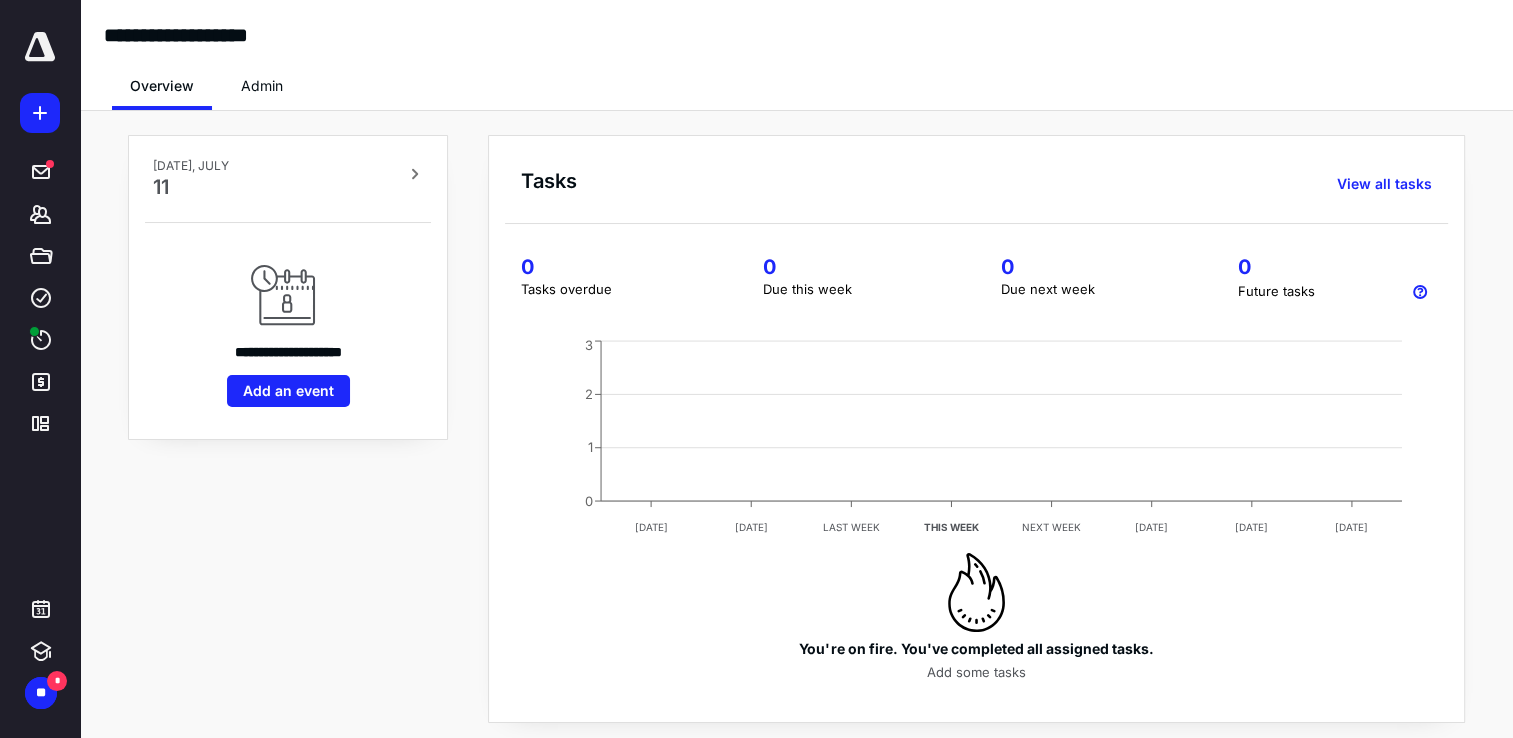 scroll, scrollTop: 0, scrollLeft: 0, axis: both 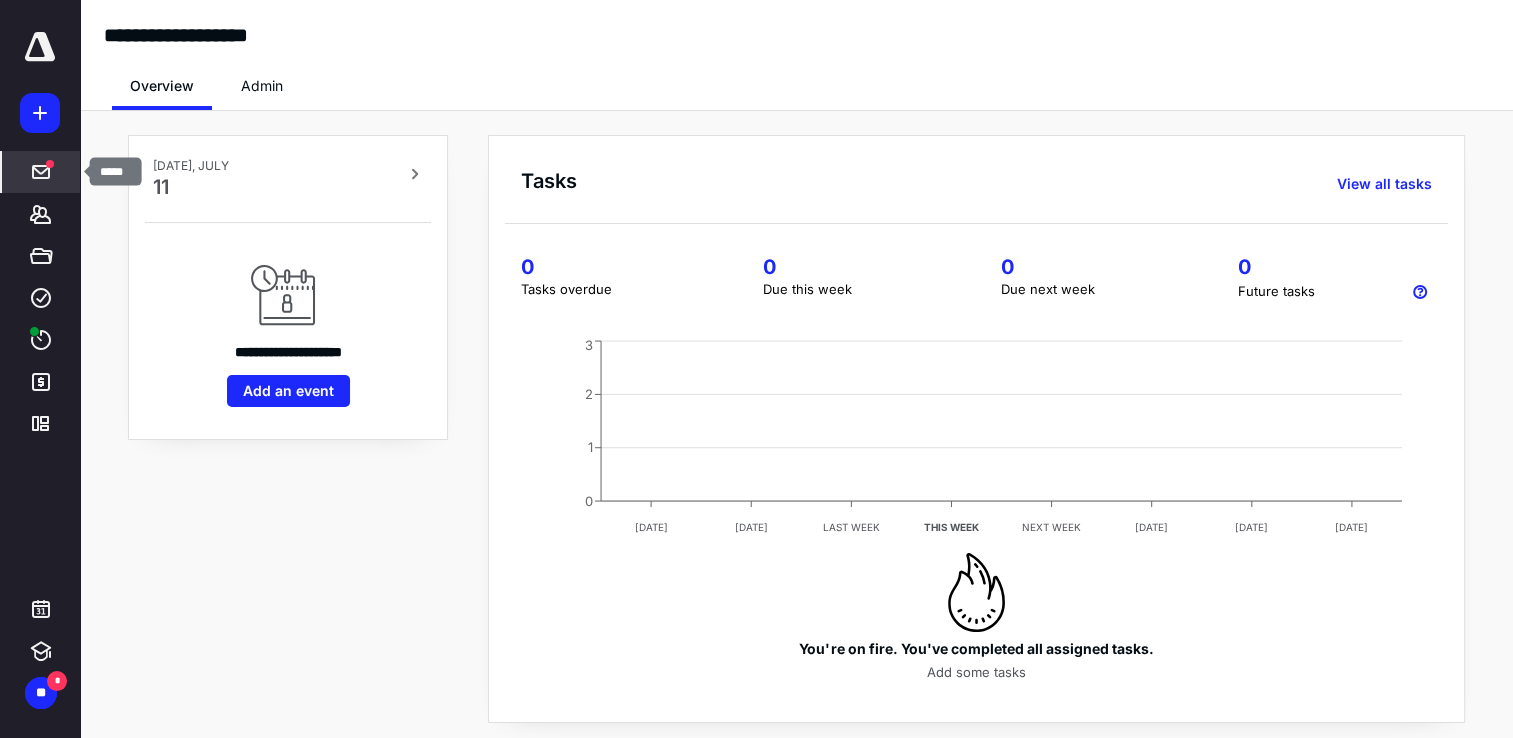 click on "*****" at bounding box center (41, 172) 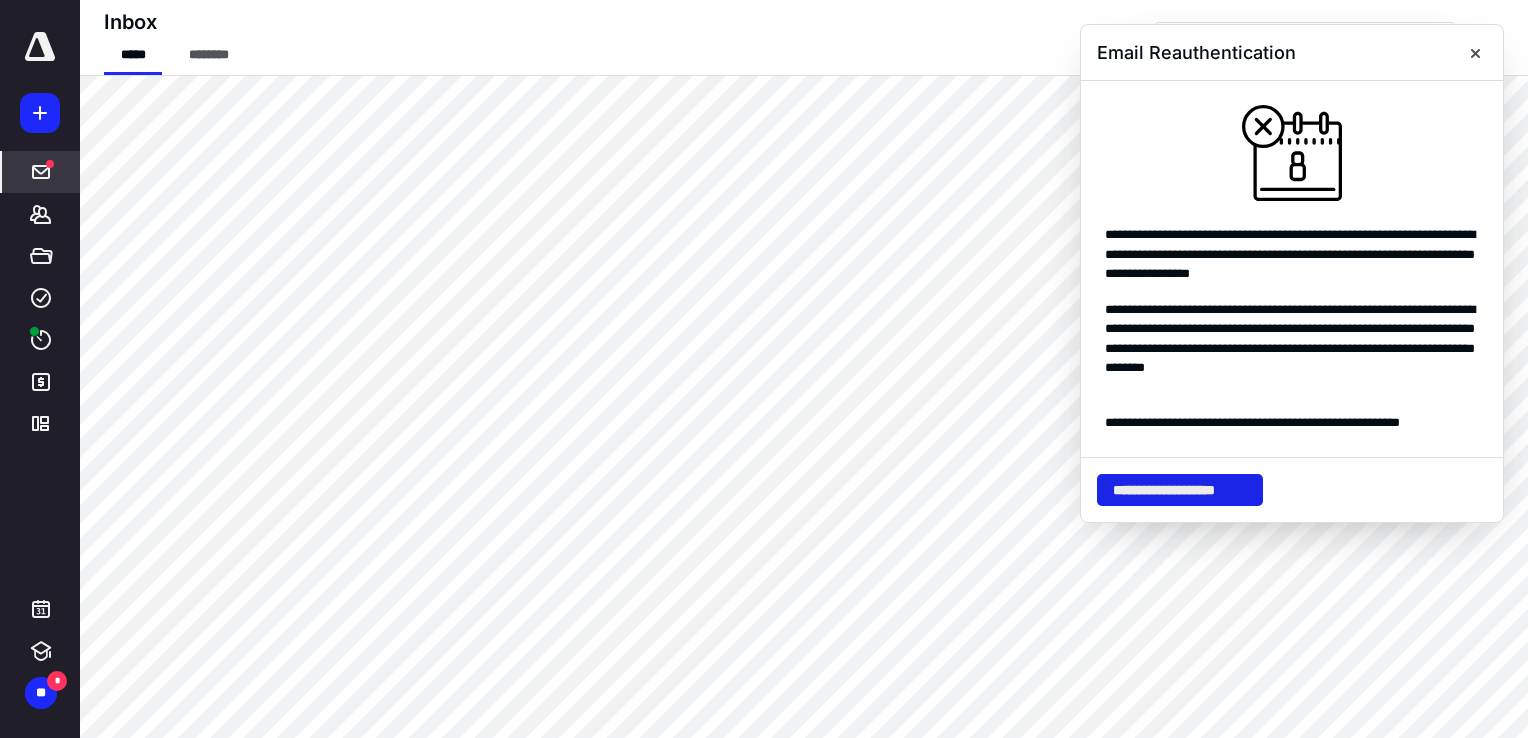 click on "**********" at bounding box center [1180, 490] 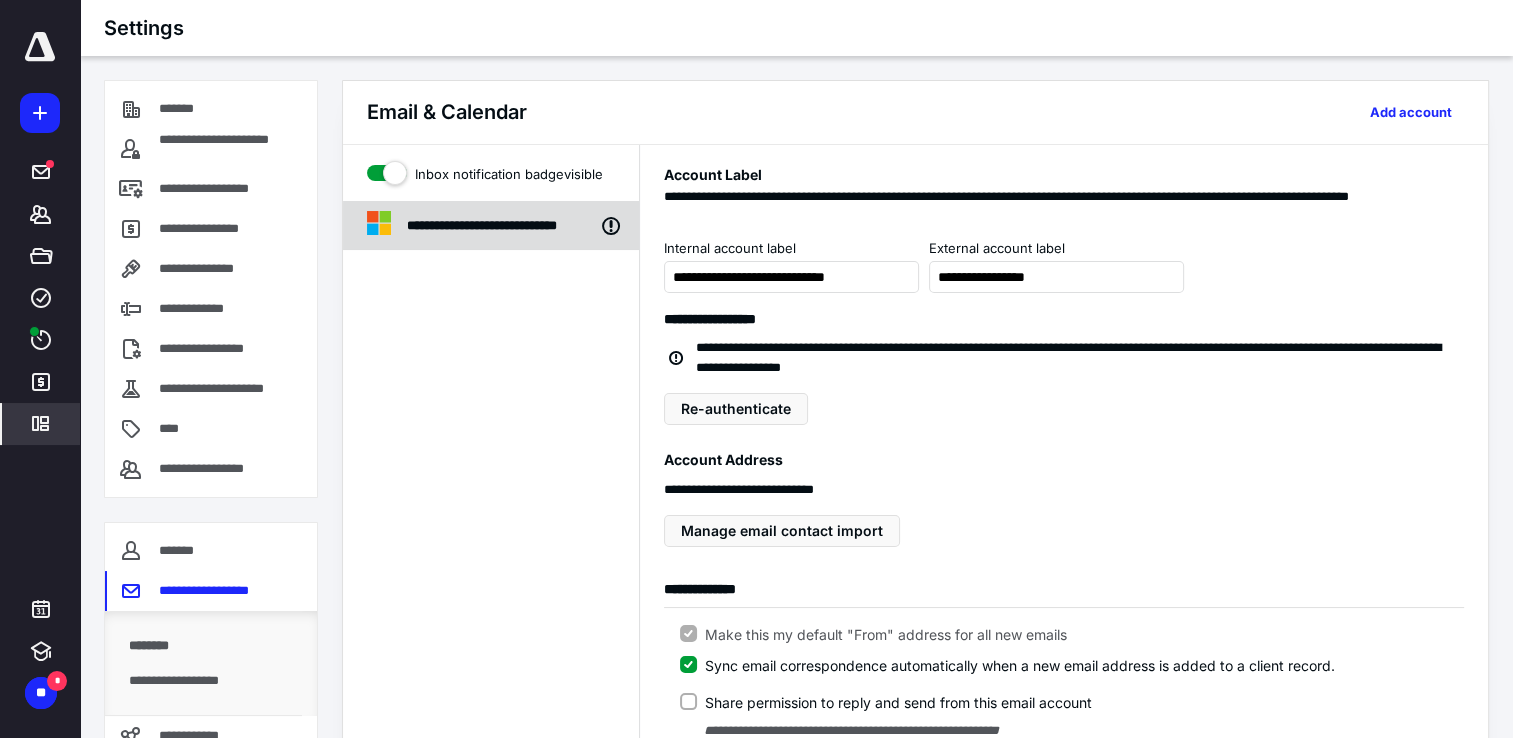 click on "**********" at bounding box center [515, 226] 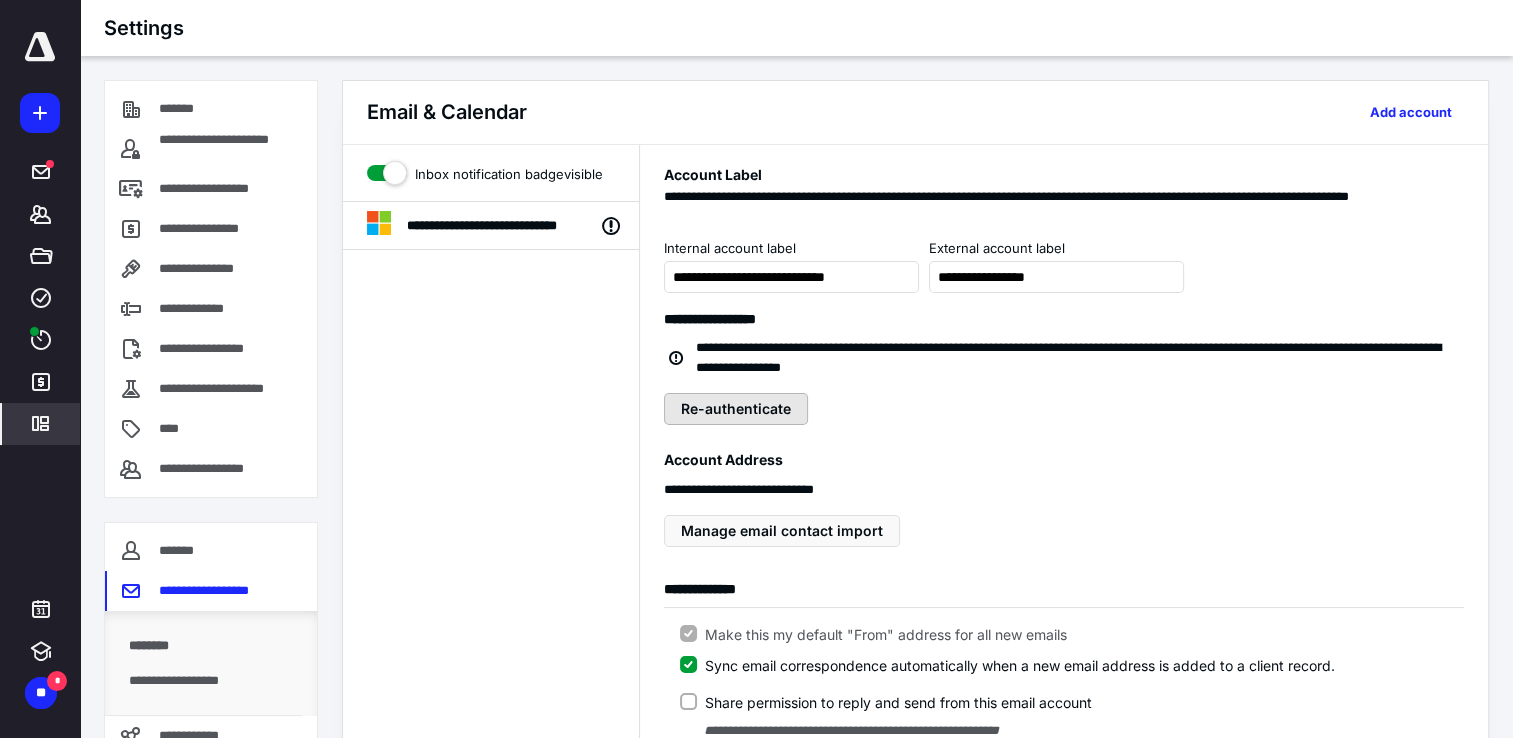 click on "Re-authenticate" at bounding box center [736, 409] 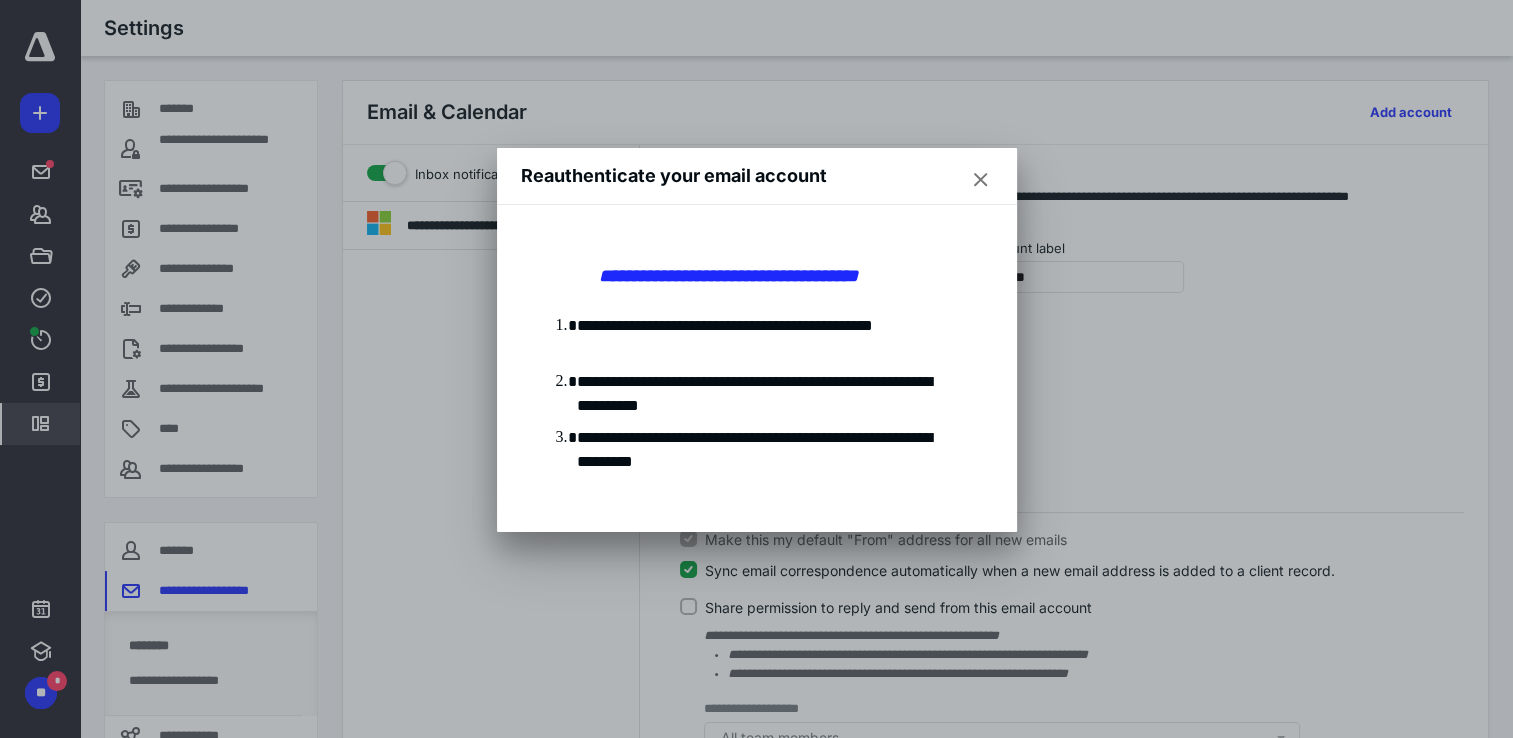 click at bounding box center [981, 180] 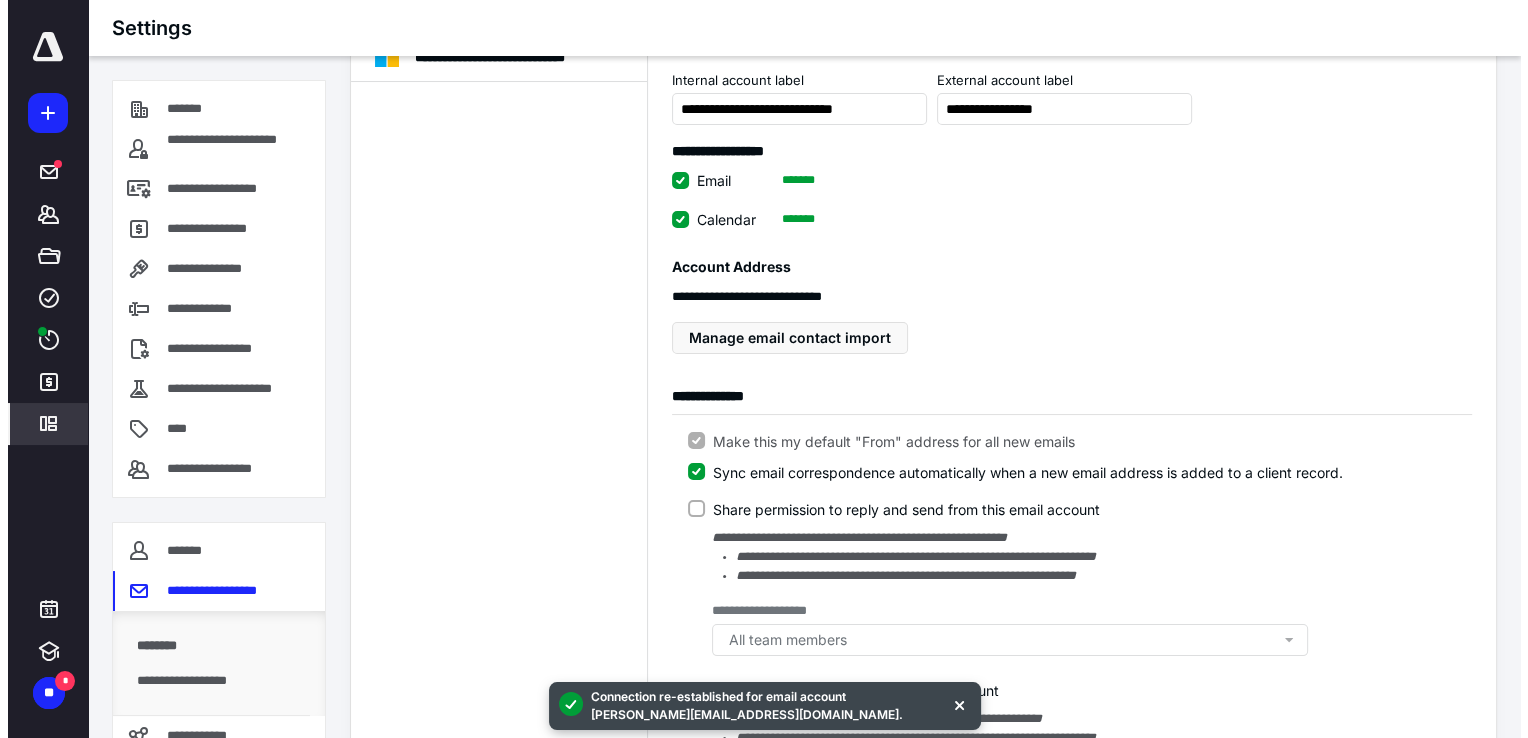 scroll, scrollTop: 0, scrollLeft: 0, axis: both 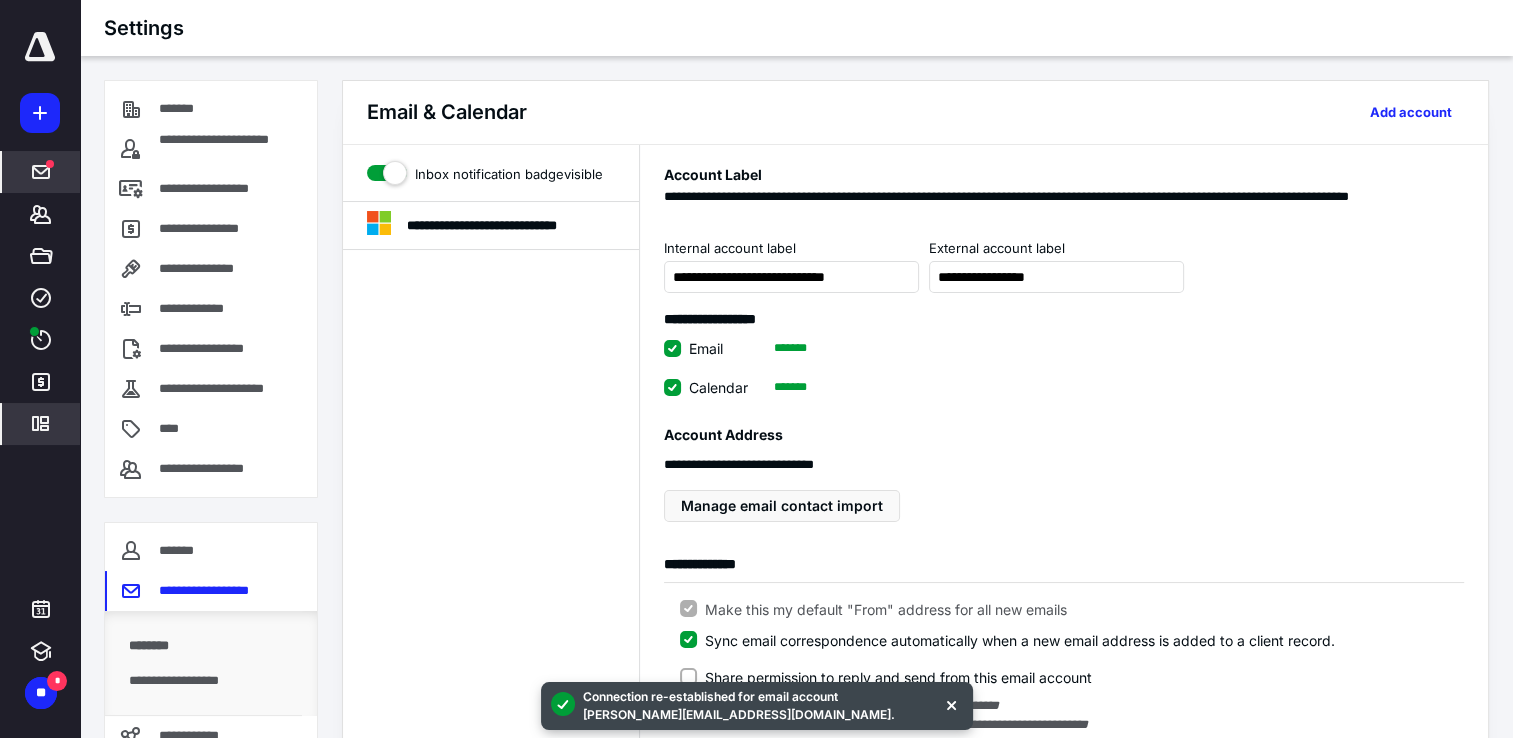 click at bounding box center (41, 172) 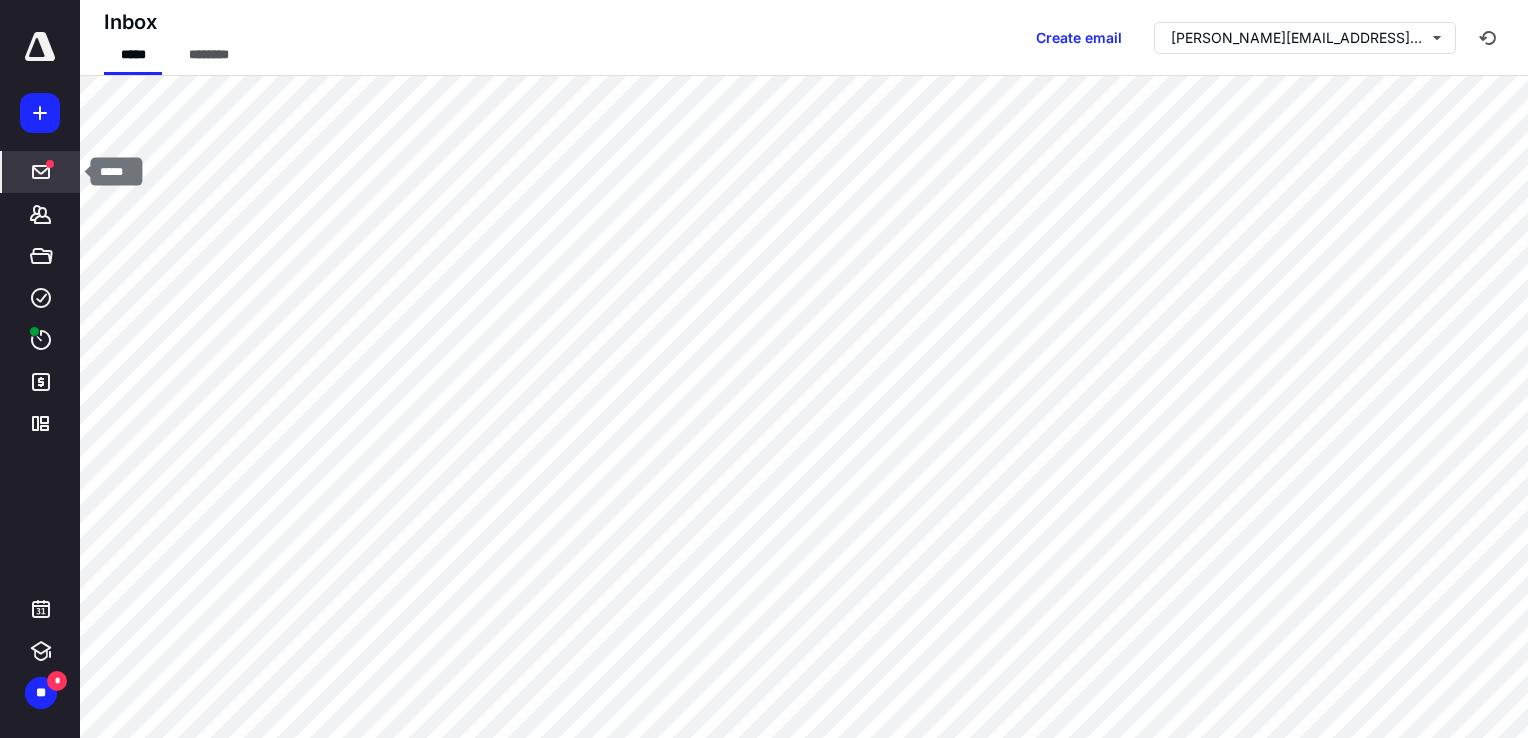 click at bounding box center [41, 172] 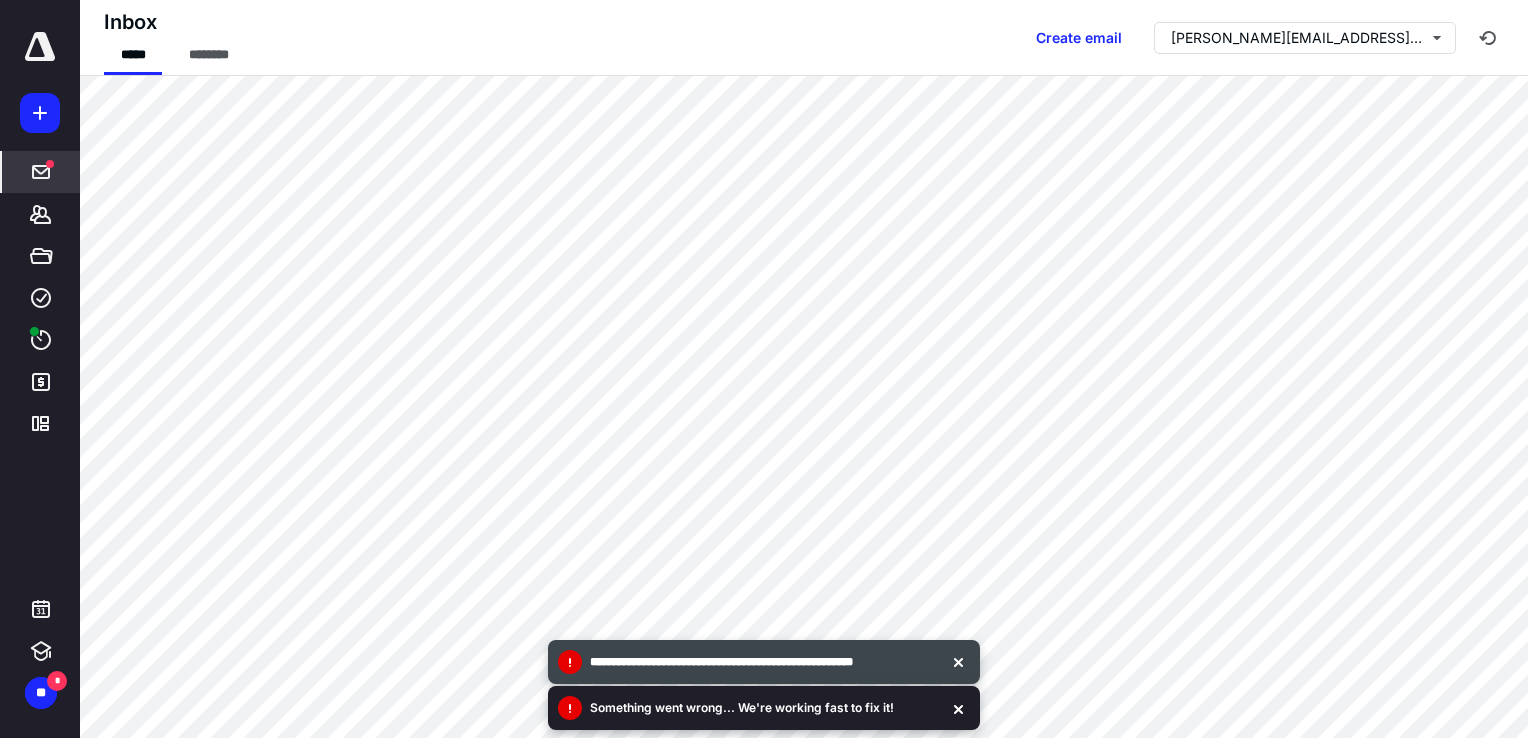 click on "Something went wrong... We're working fast to fix it!" at bounding box center (742, 708) 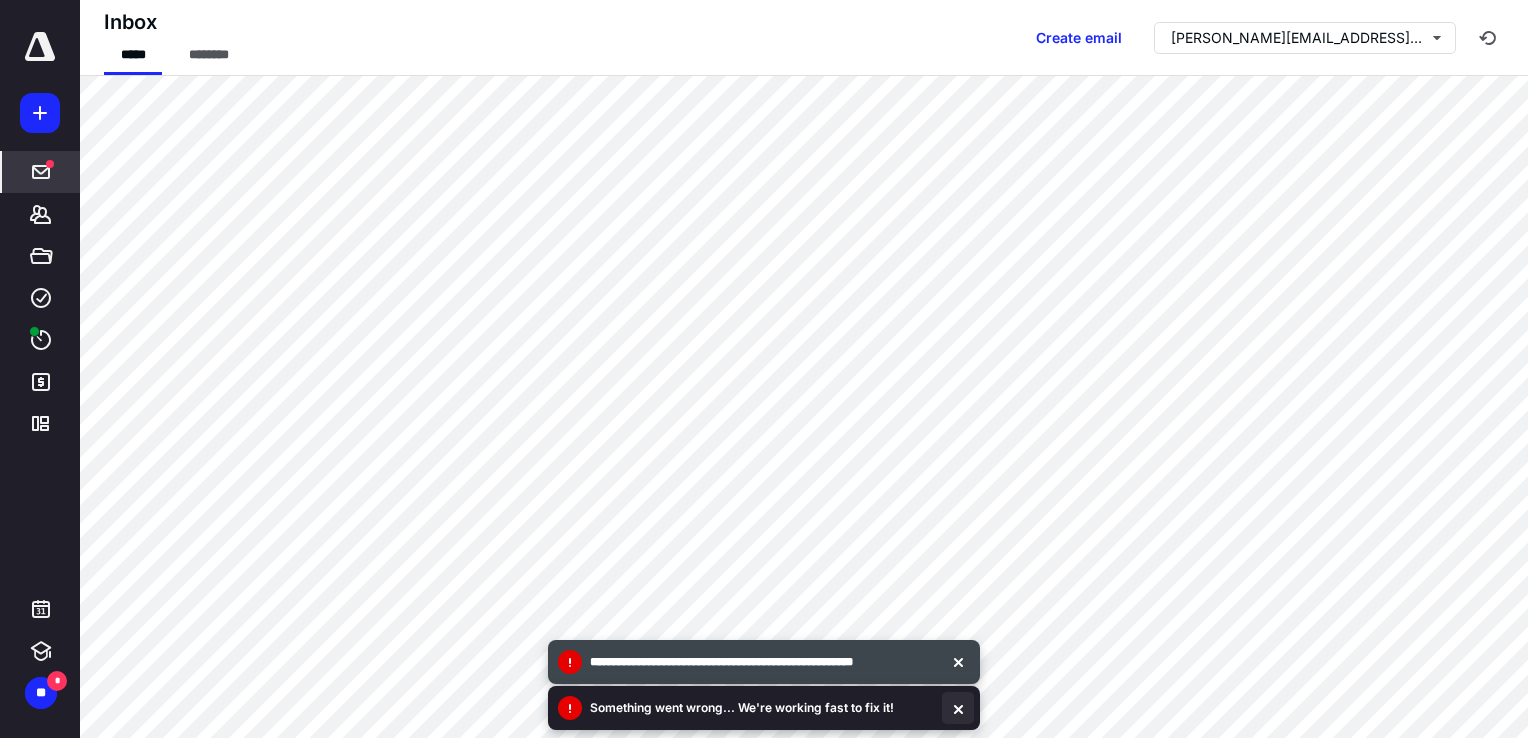 click at bounding box center [958, 708] 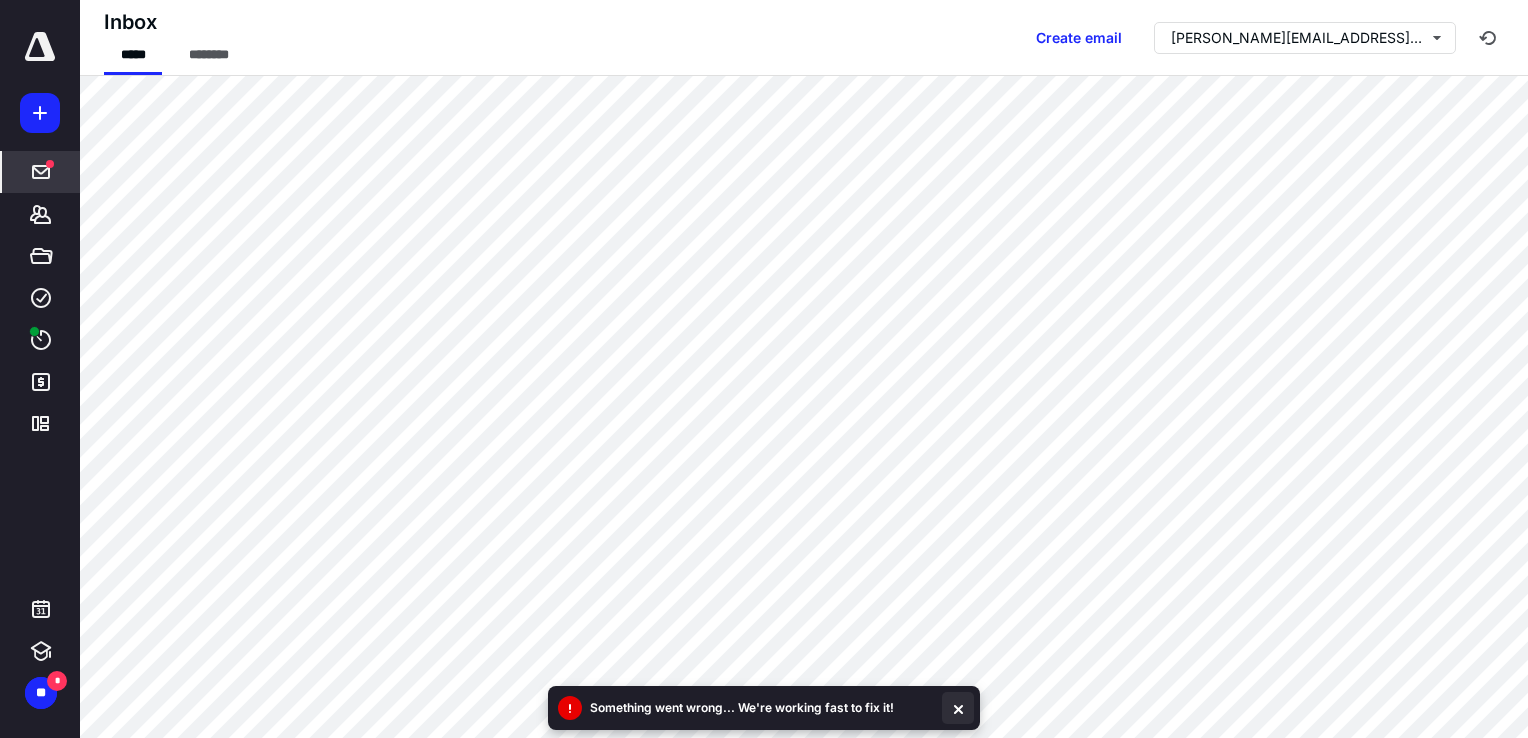 click at bounding box center [958, 708] 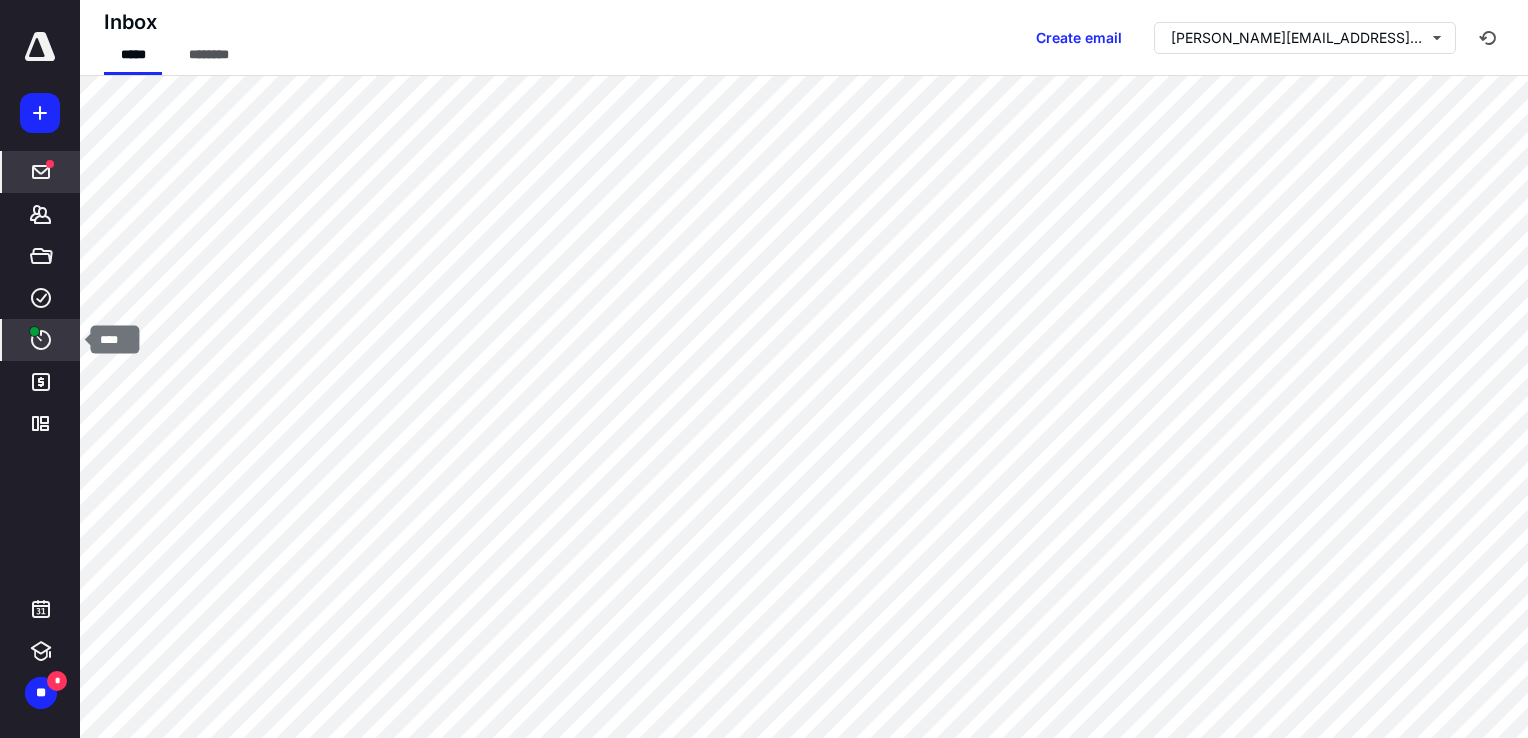click 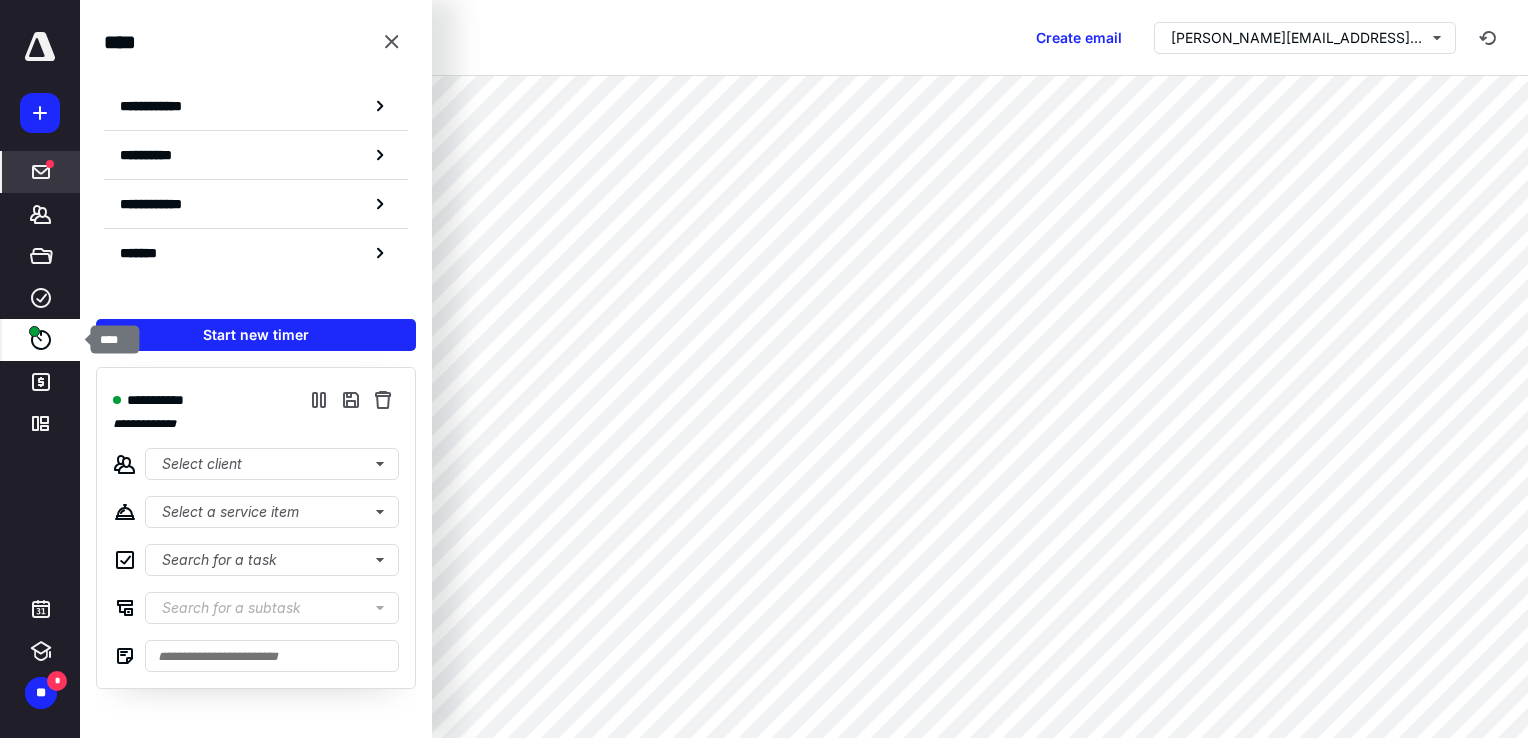 click 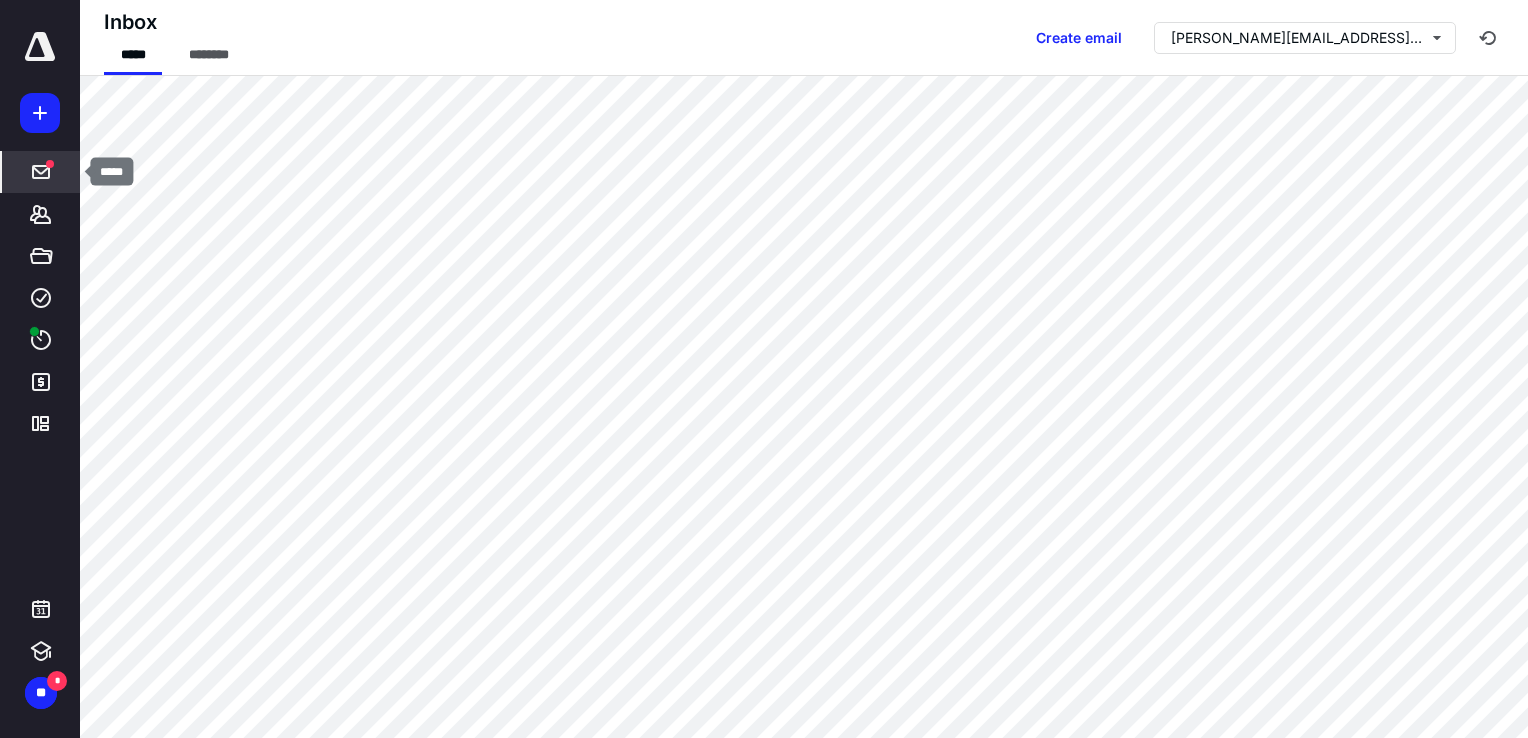 click at bounding box center (41, 172) 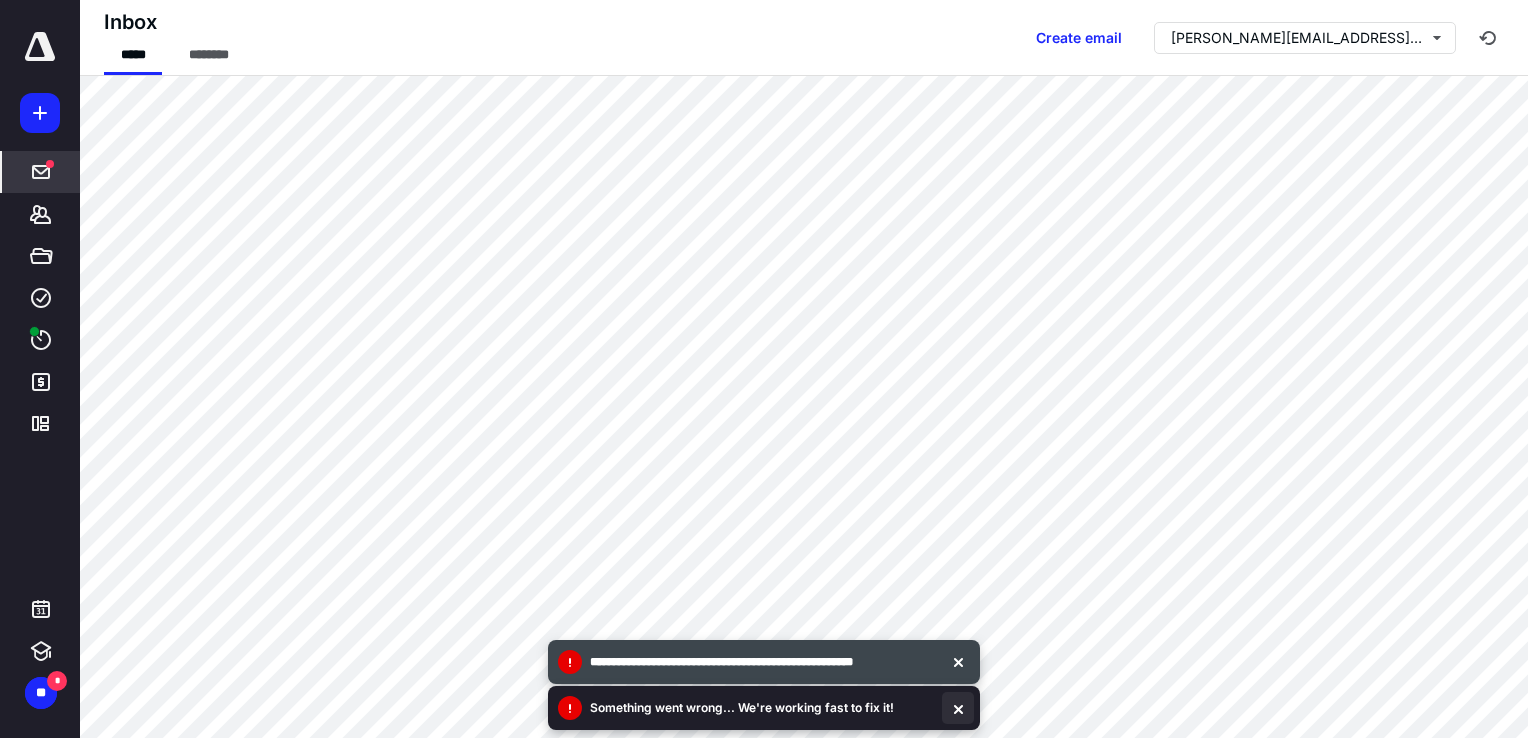 click at bounding box center [958, 708] 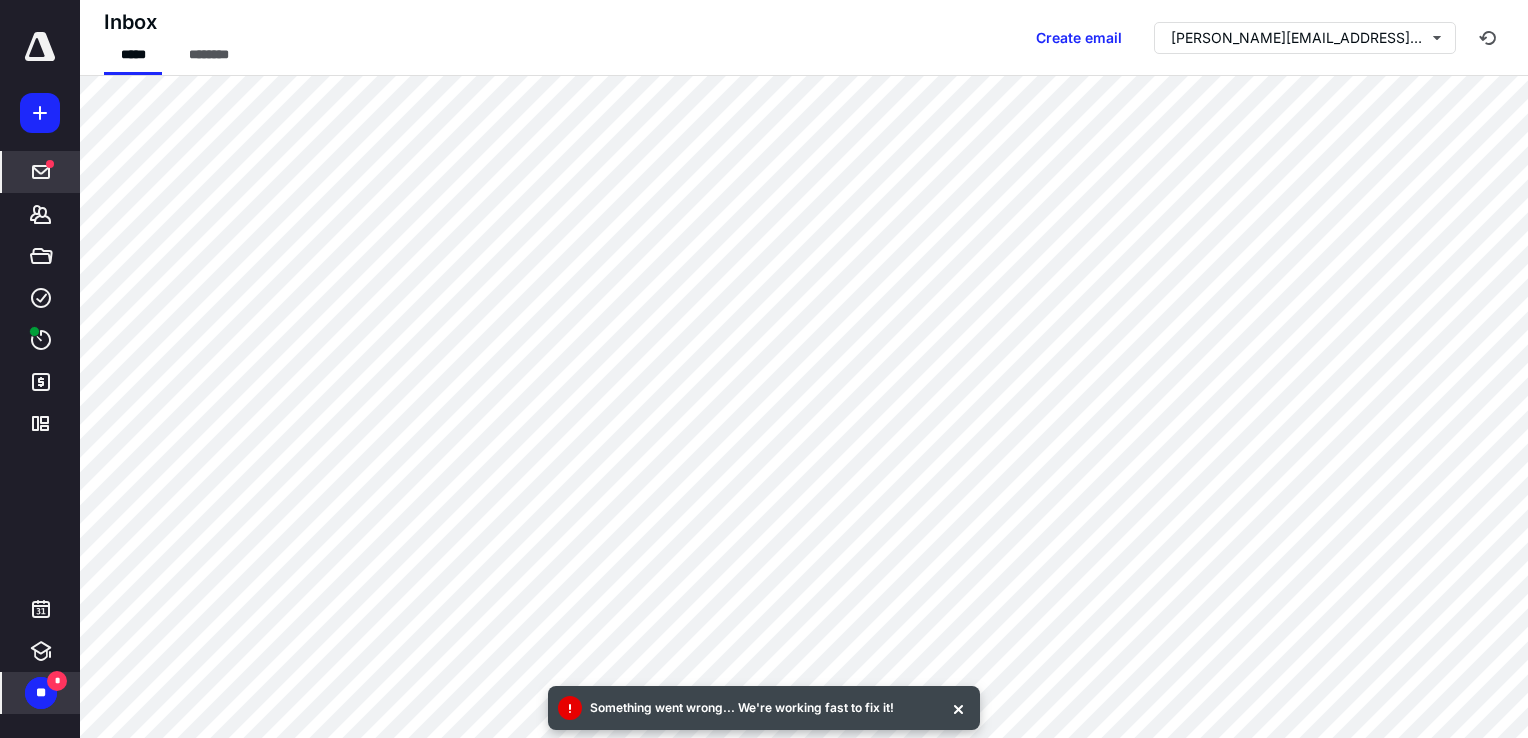 click on "**" at bounding box center (41, 693) 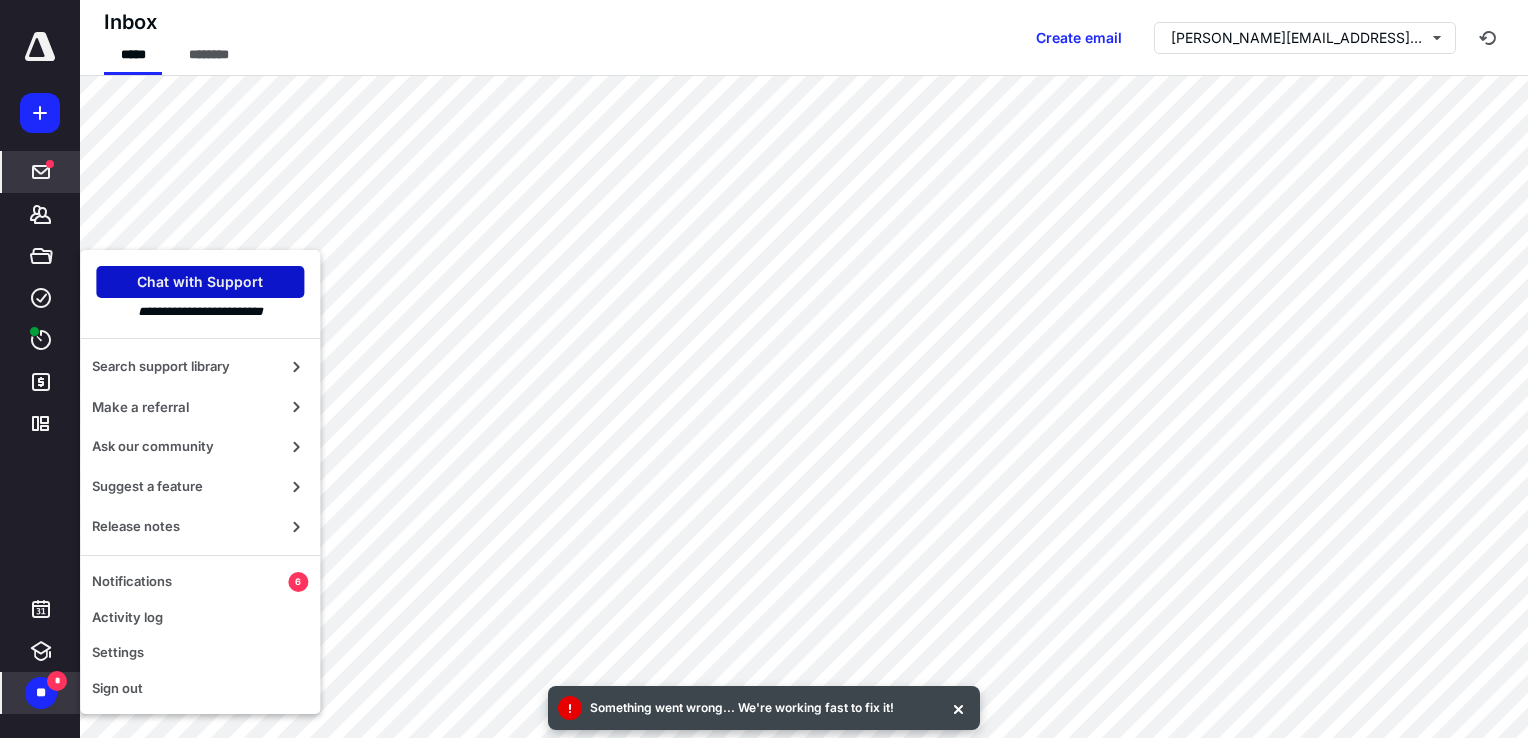 click on "Chat with Support" at bounding box center (200, 282) 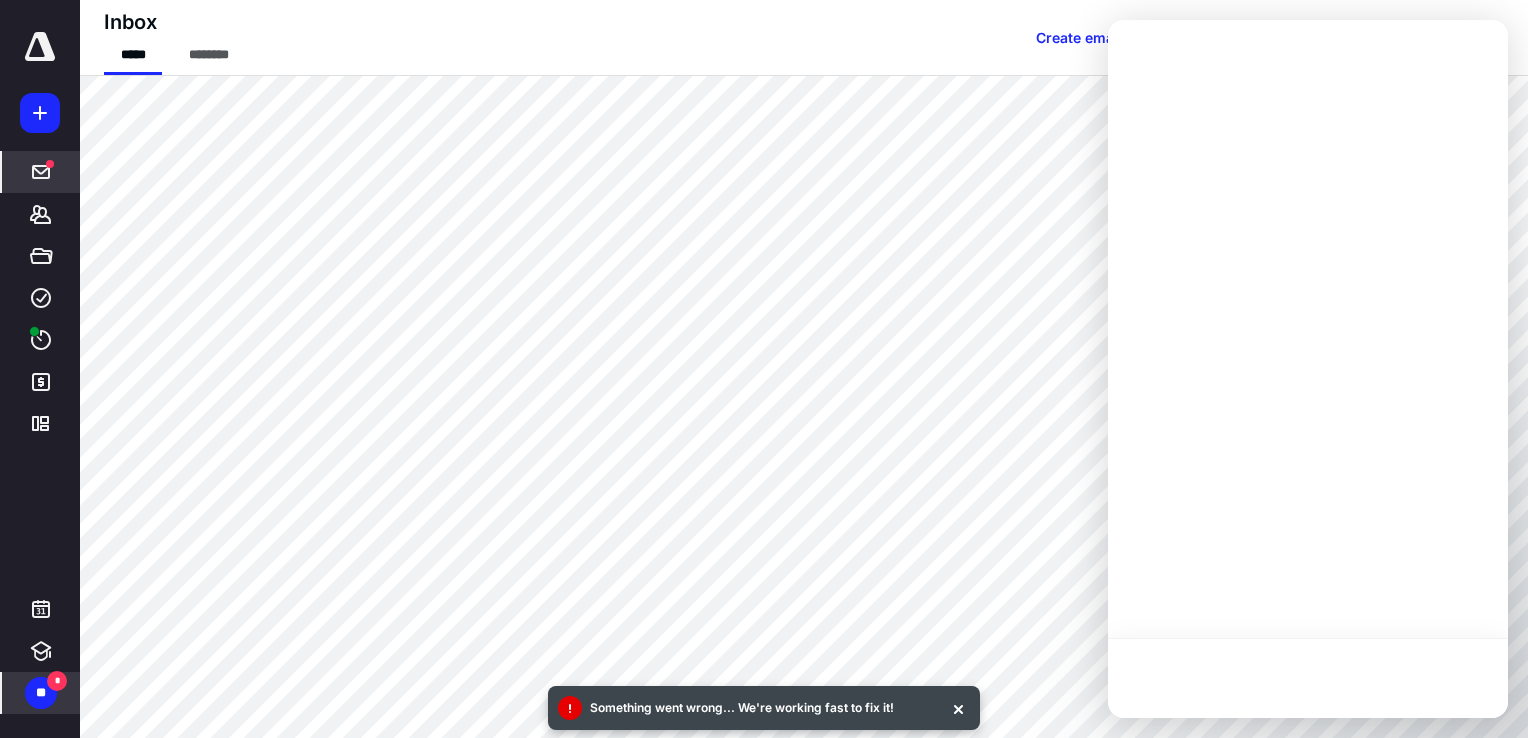scroll, scrollTop: 0, scrollLeft: 0, axis: both 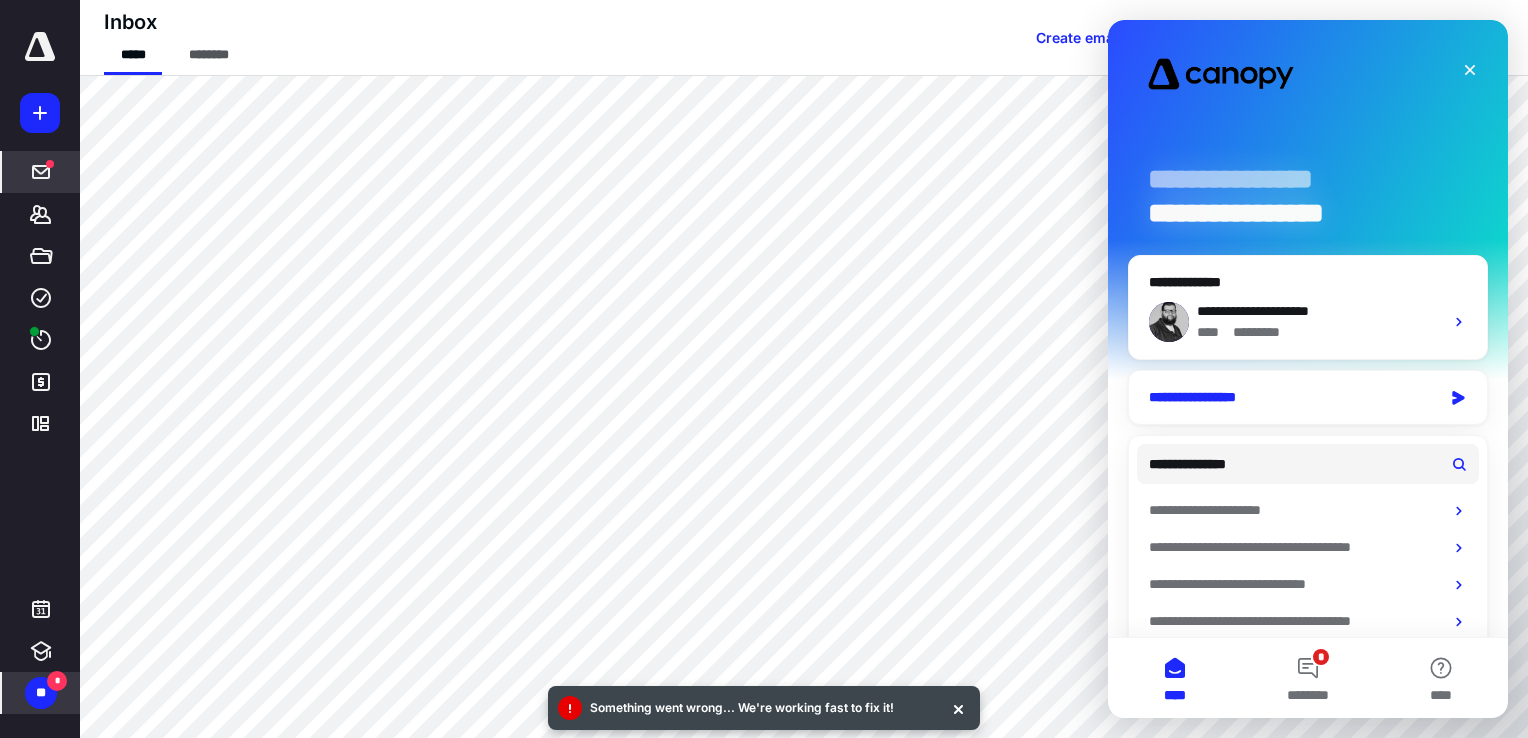 click on "**********" at bounding box center (1308, 397) 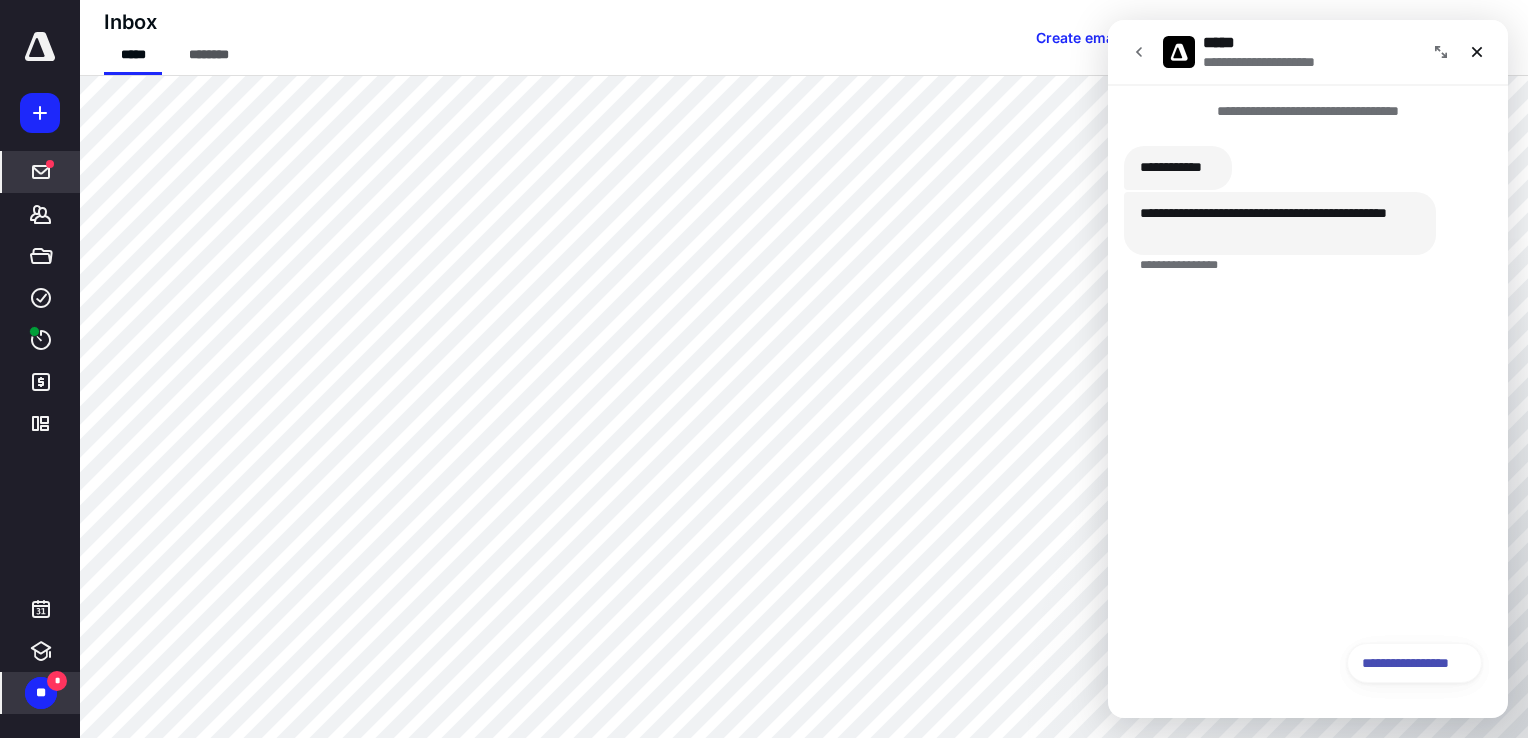 click on "**********" at bounding box center [1414, 663] 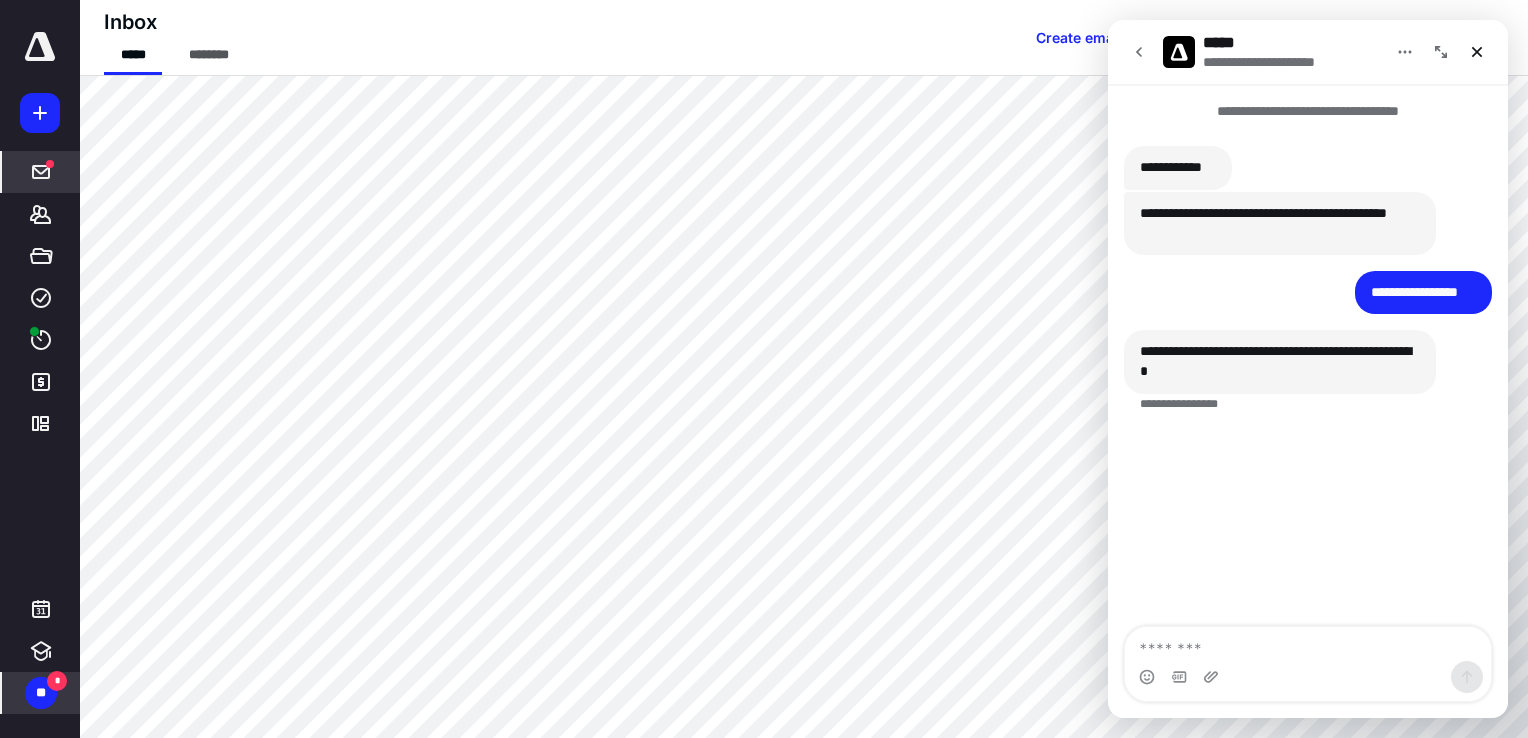 click at bounding box center (1308, 644) 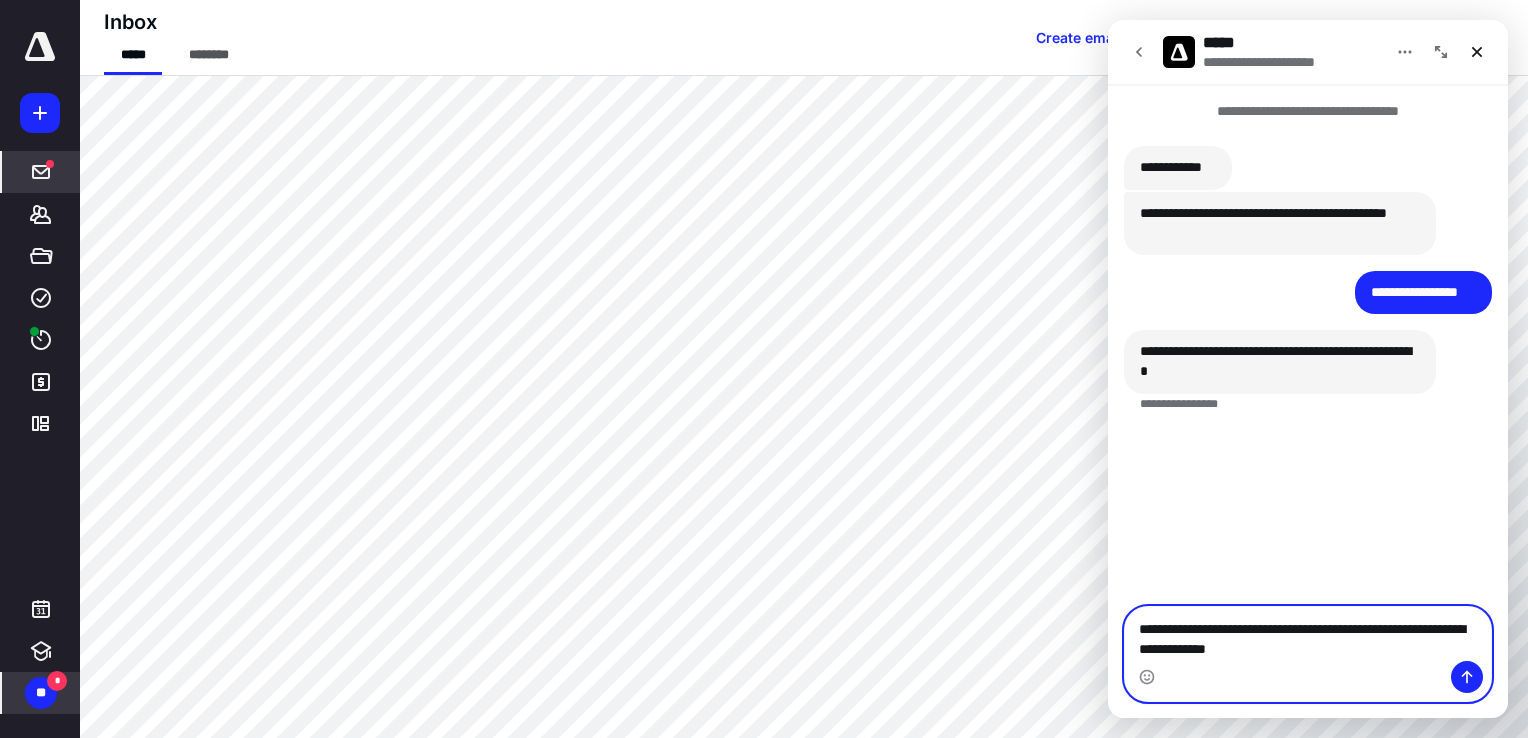 type on "**********" 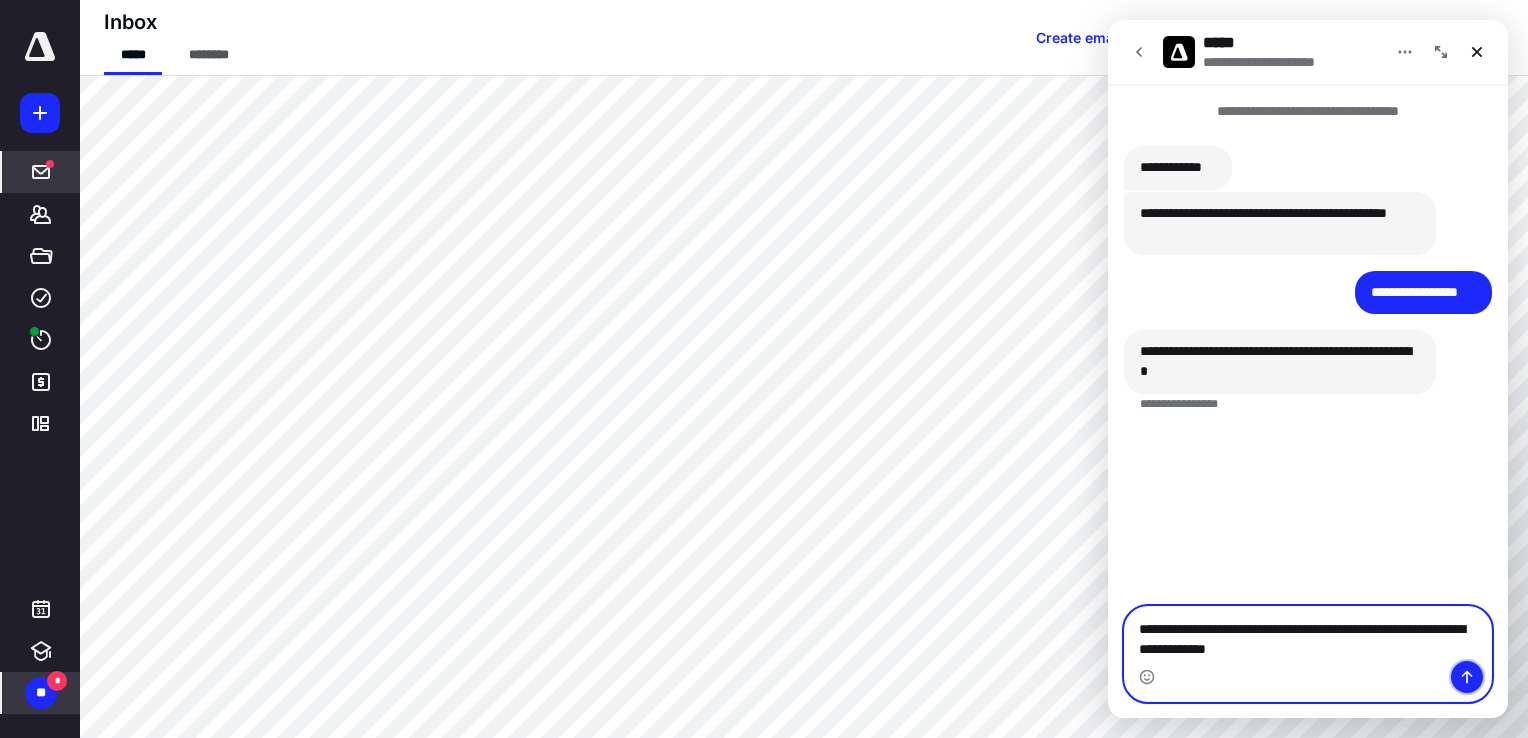 click at bounding box center [1467, 677] 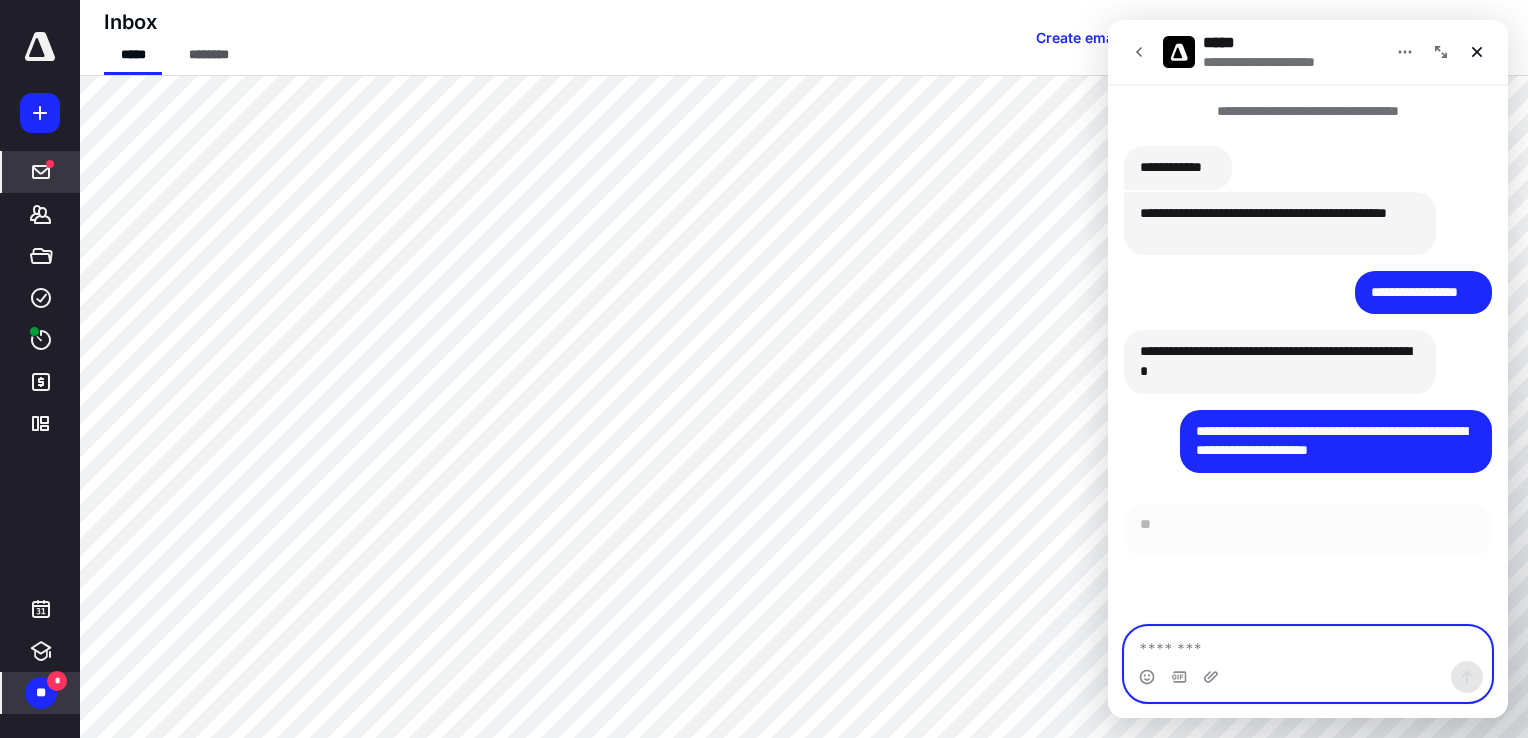 scroll, scrollTop: 3, scrollLeft: 0, axis: vertical 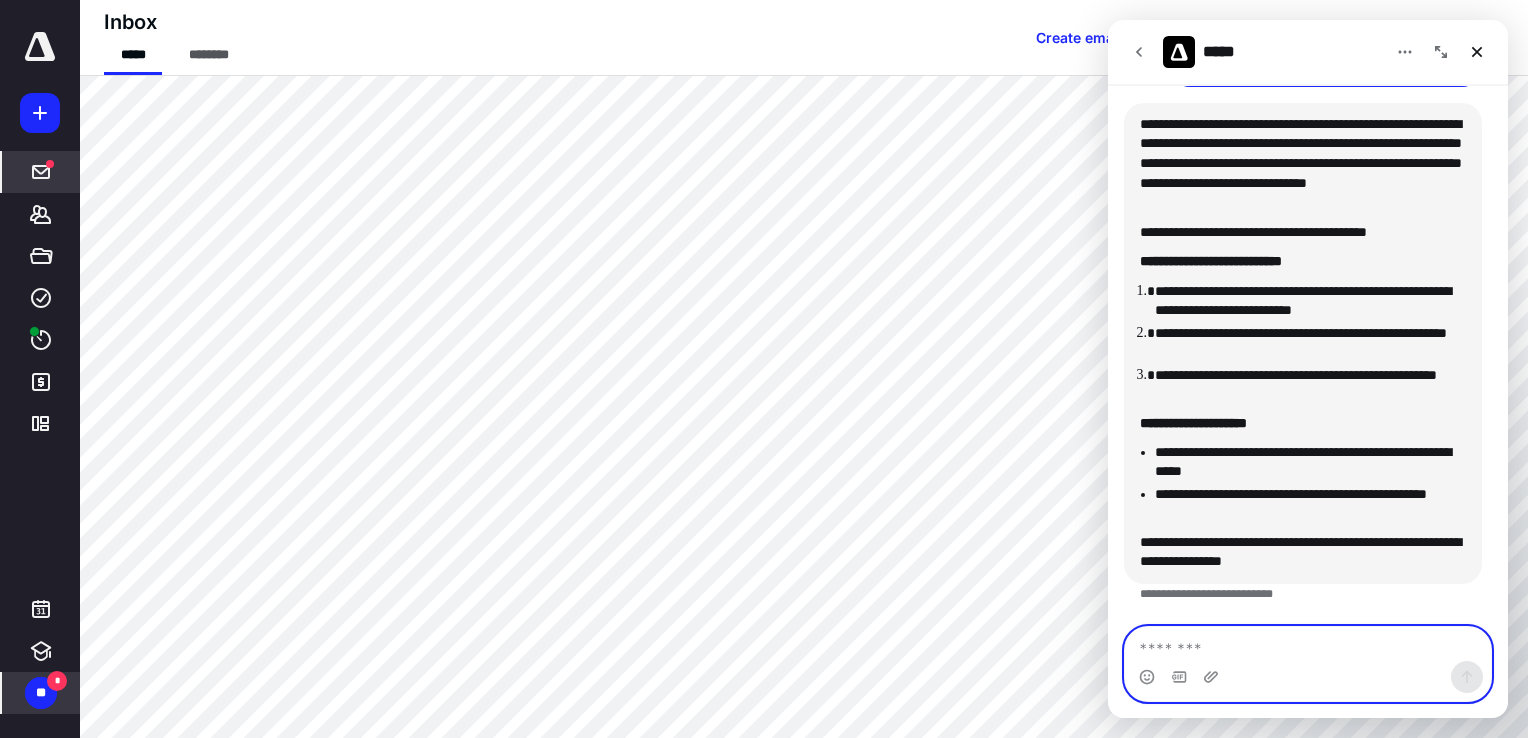 click at bounding box center [1308, 644] 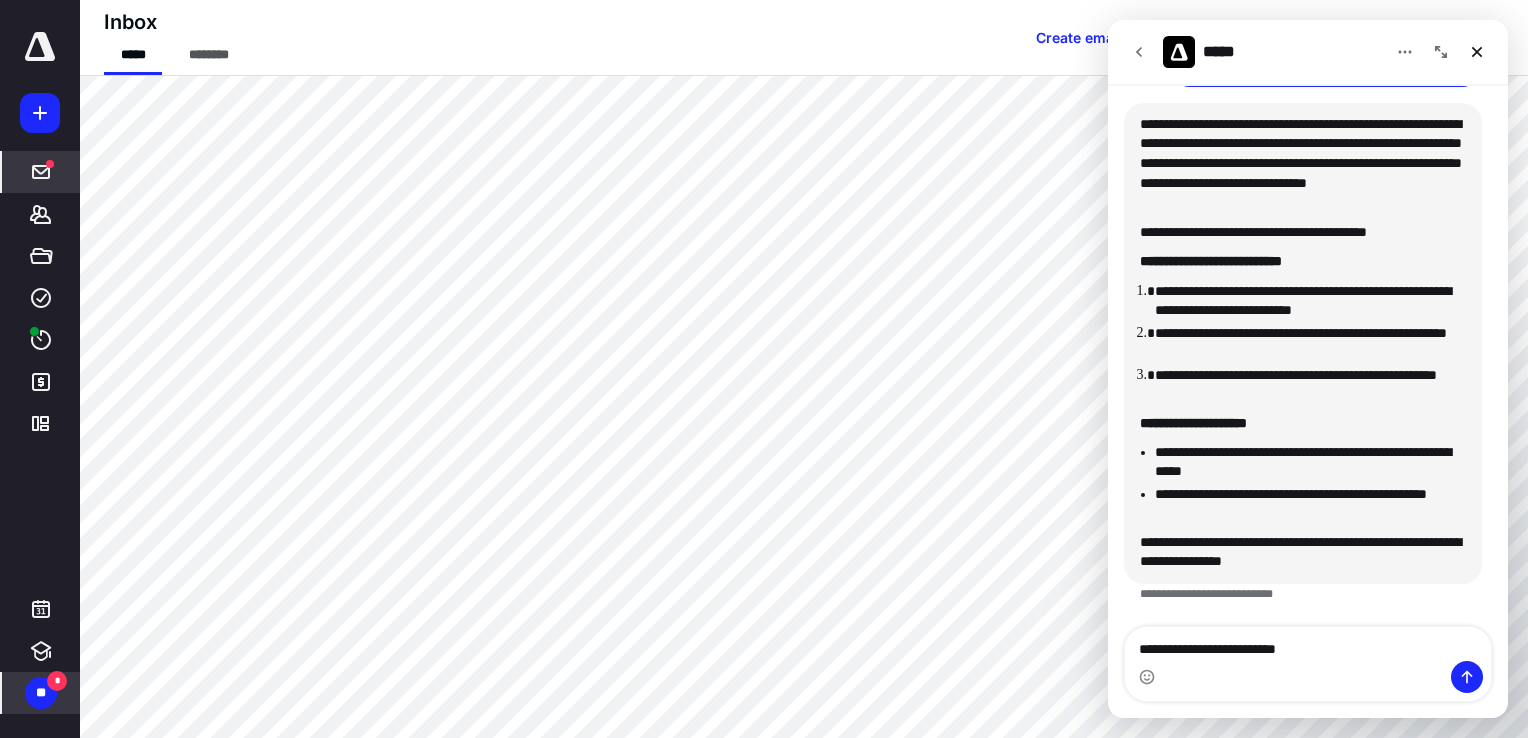 click at bounding box center [1308, 677] 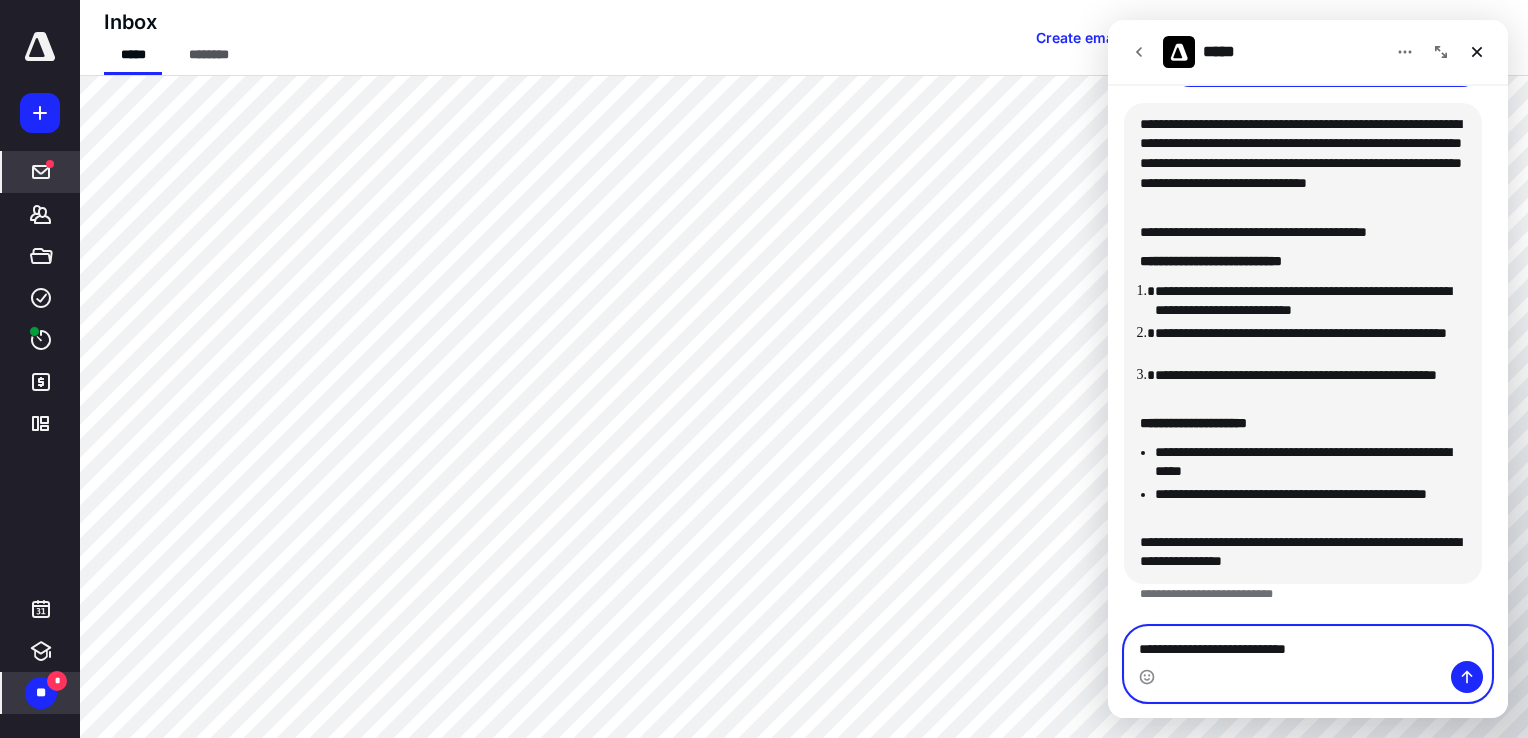 type on "**********" 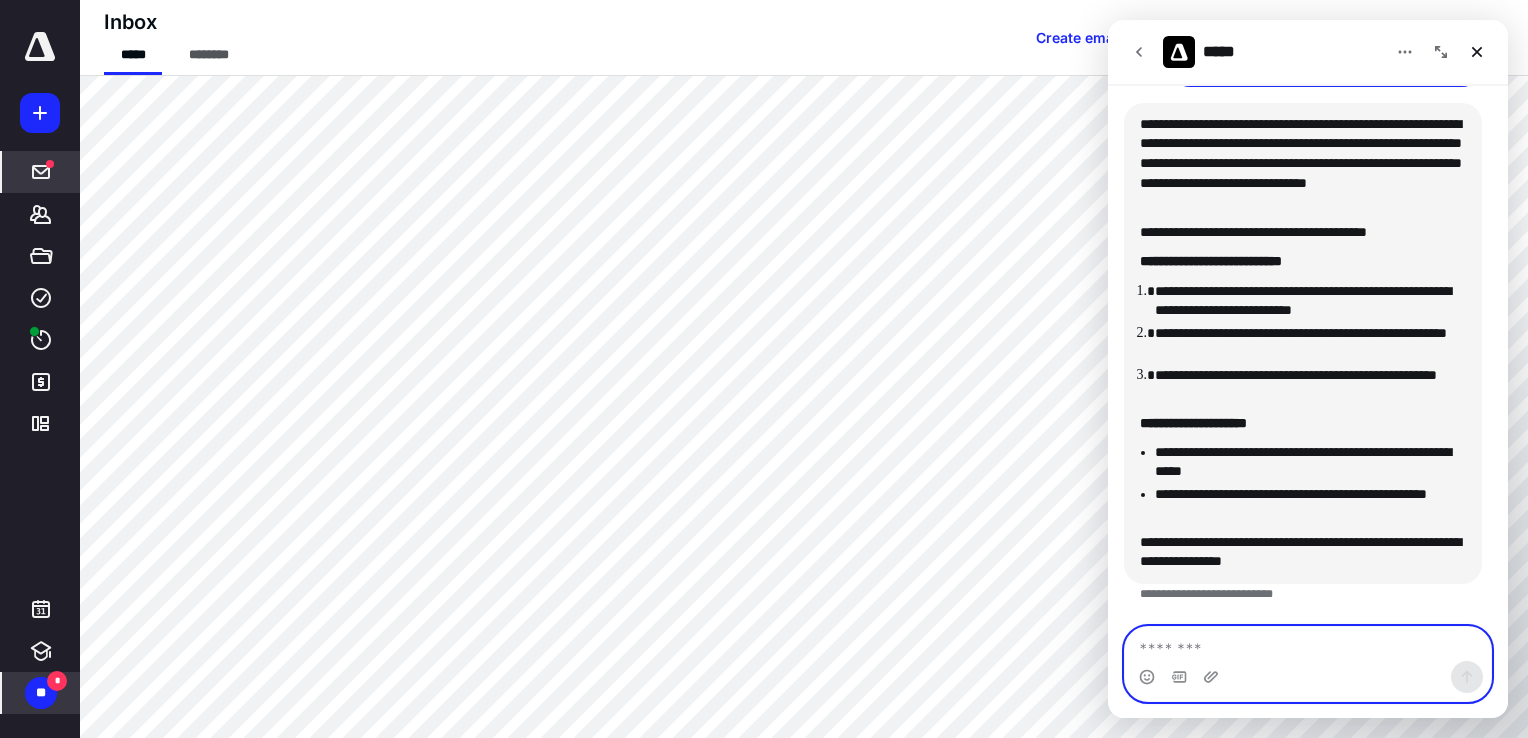 scroll, scrollTop: 2, scrollLeft: 0, axis: vertical 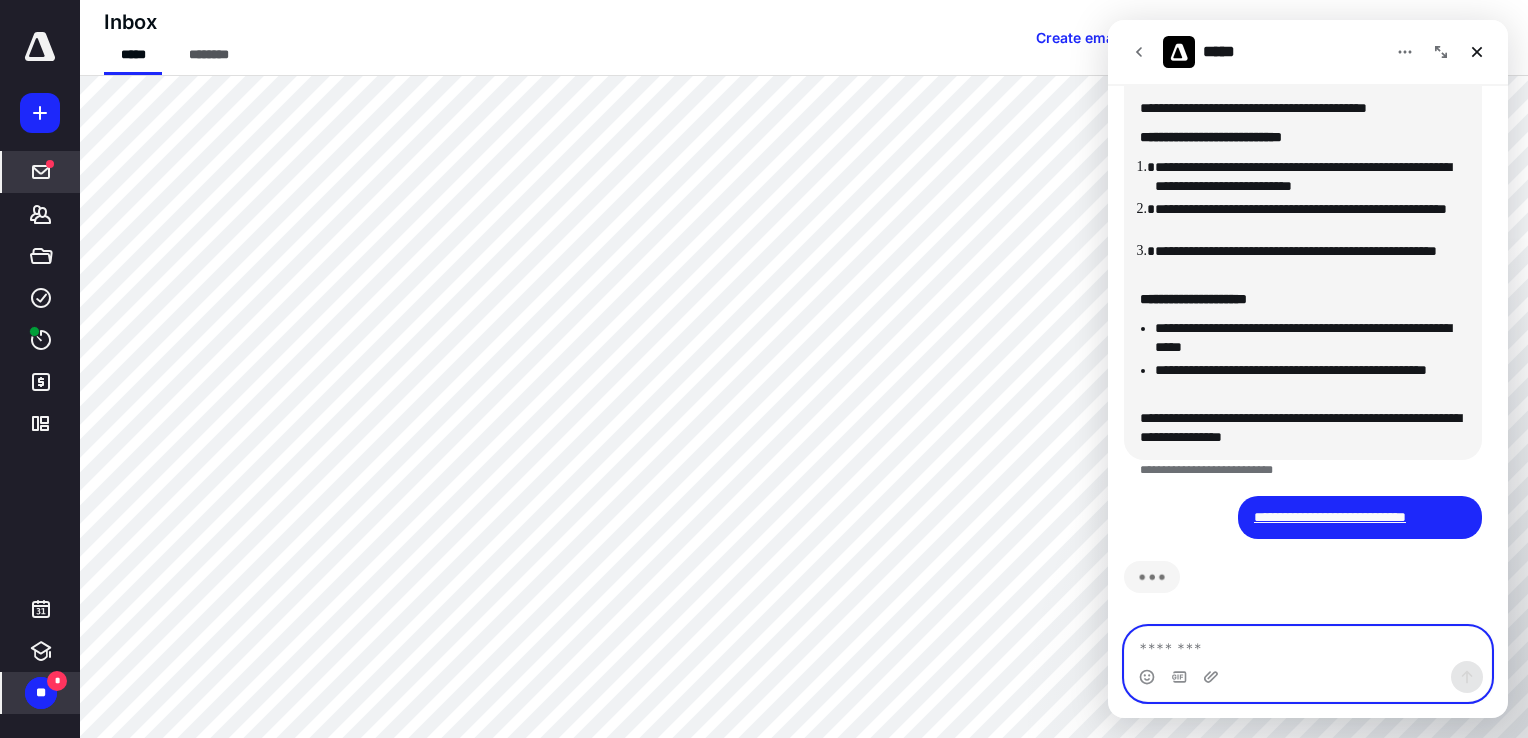 type 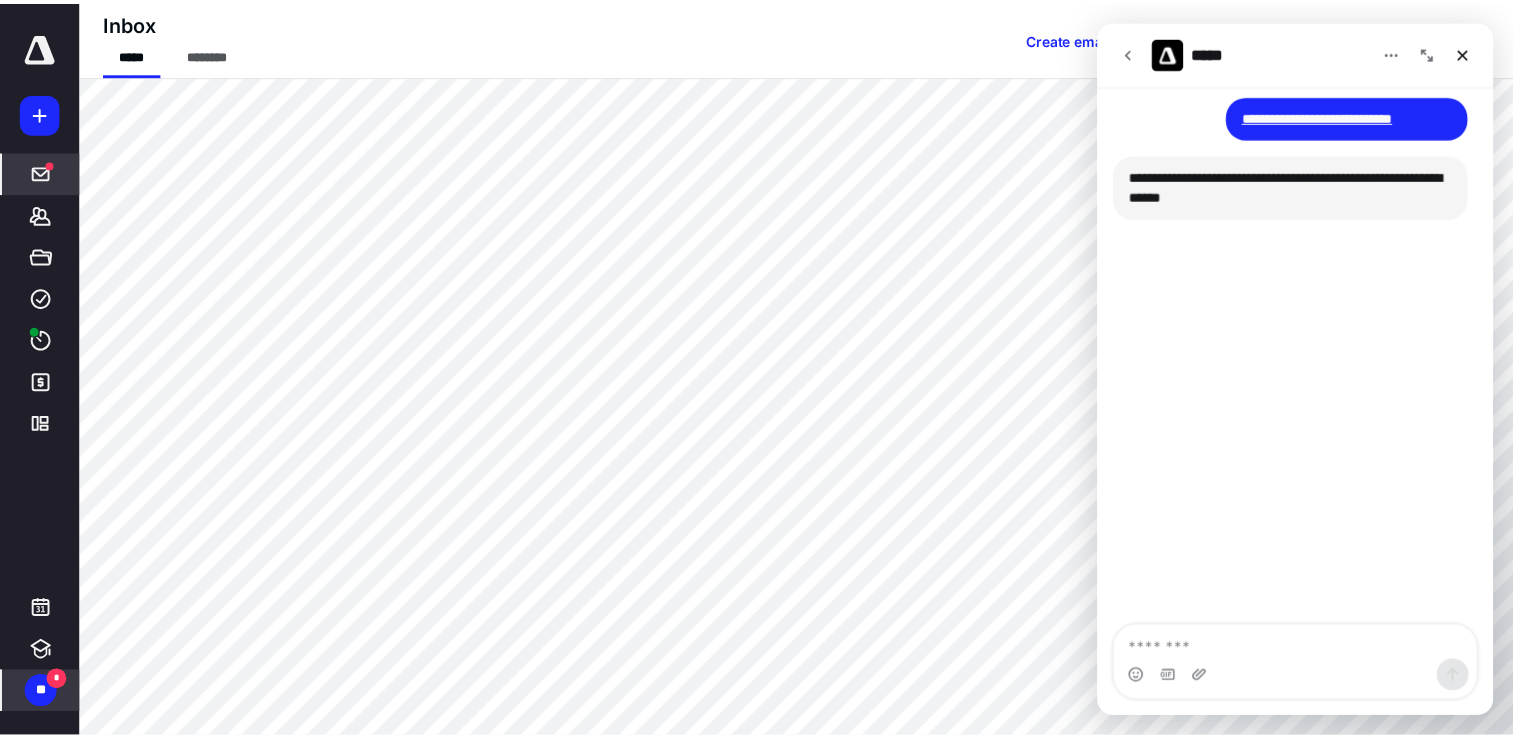 scroll, scrollTop: 905, scrollLeft: 0, axis: vertical 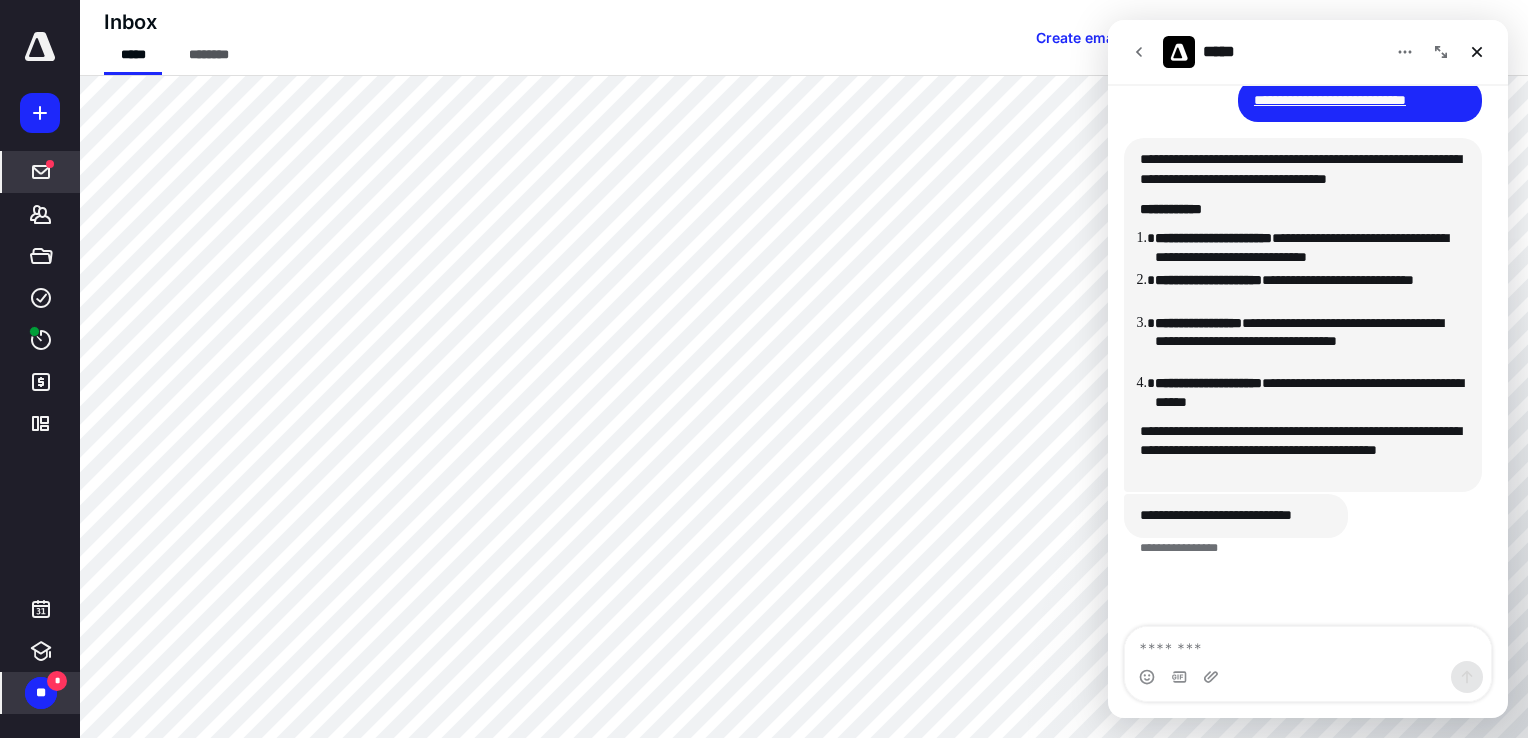 click on "** *" at bounding box center (41, 693) 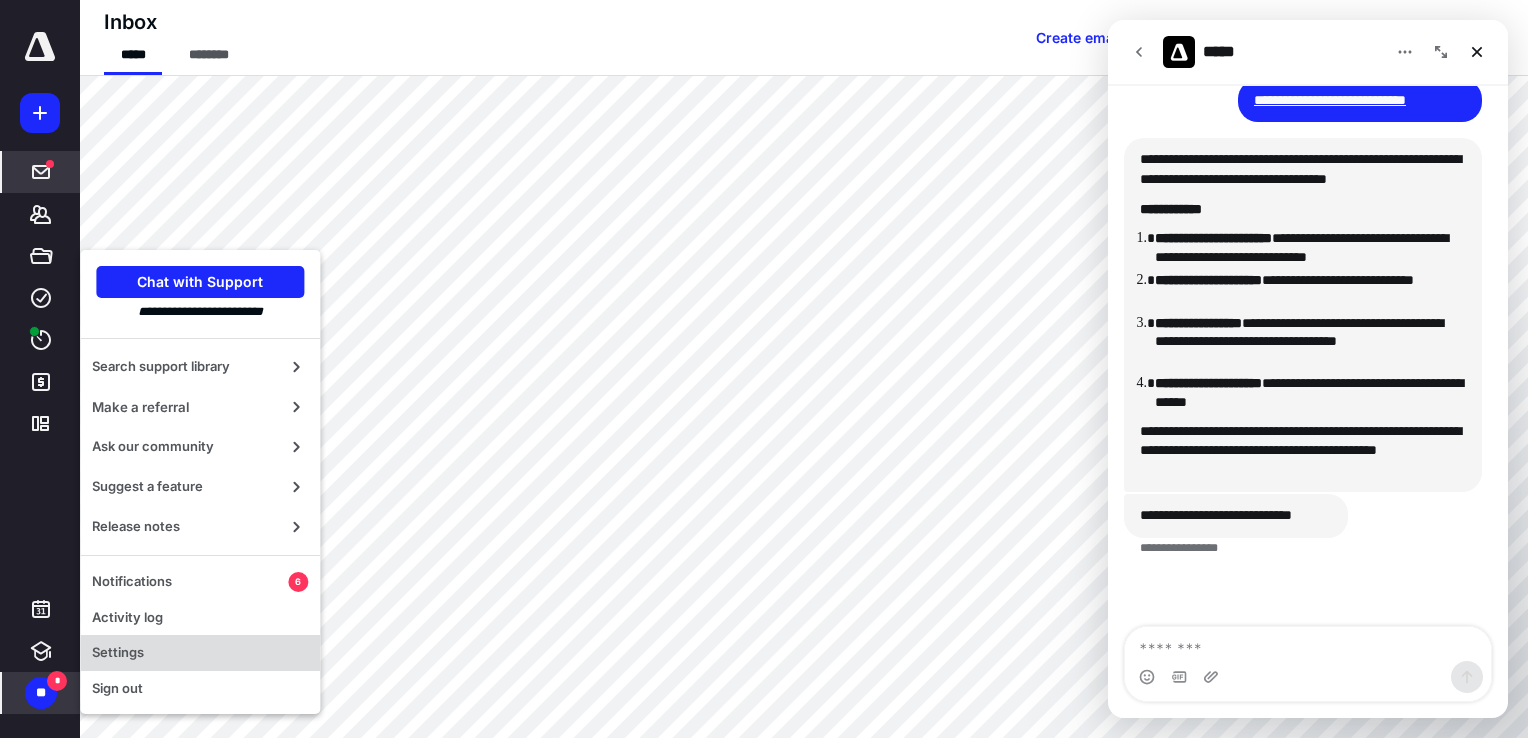 click on "Settings" at bounding box center (200, 653) 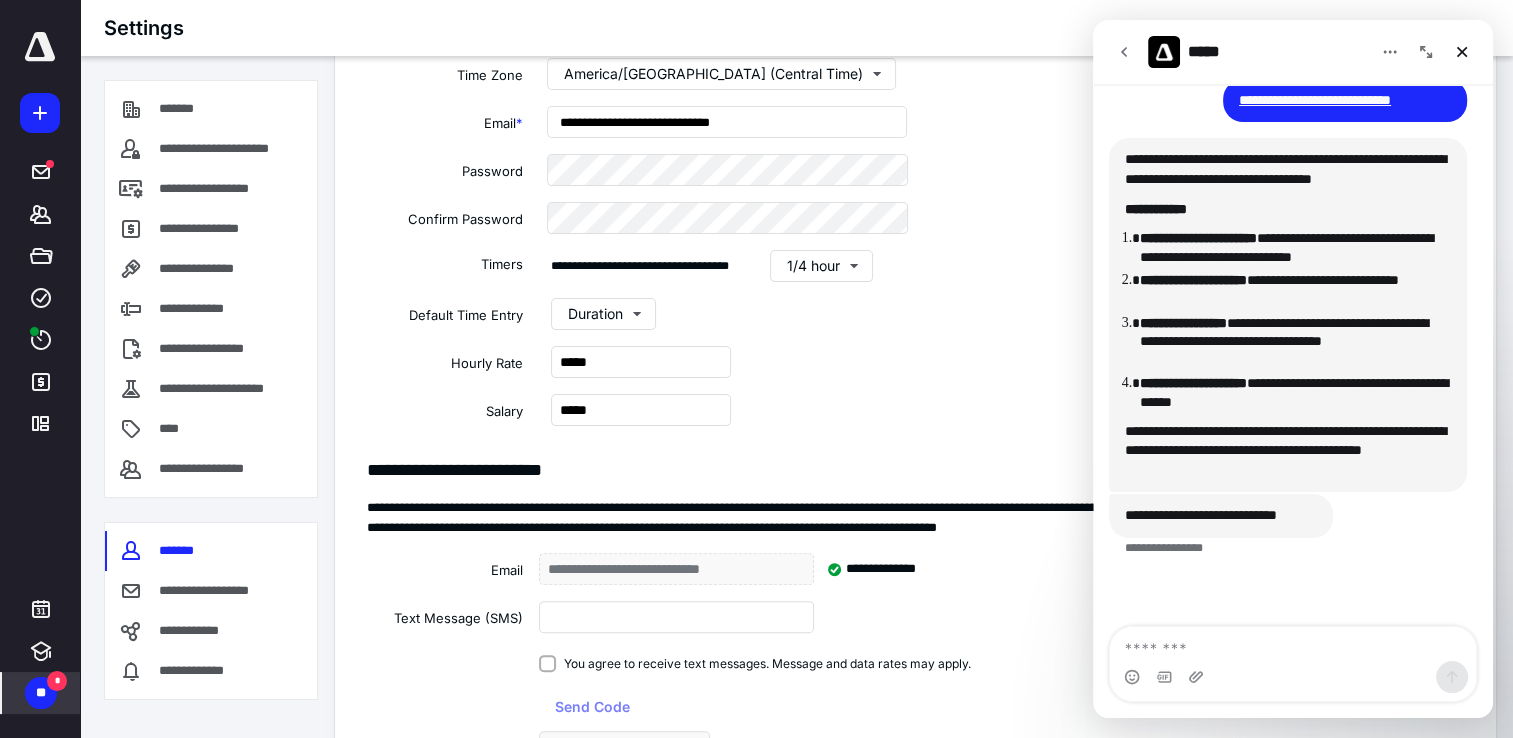 scroll, scrollTop: 812, scrollLeft: 0, axis: vertical 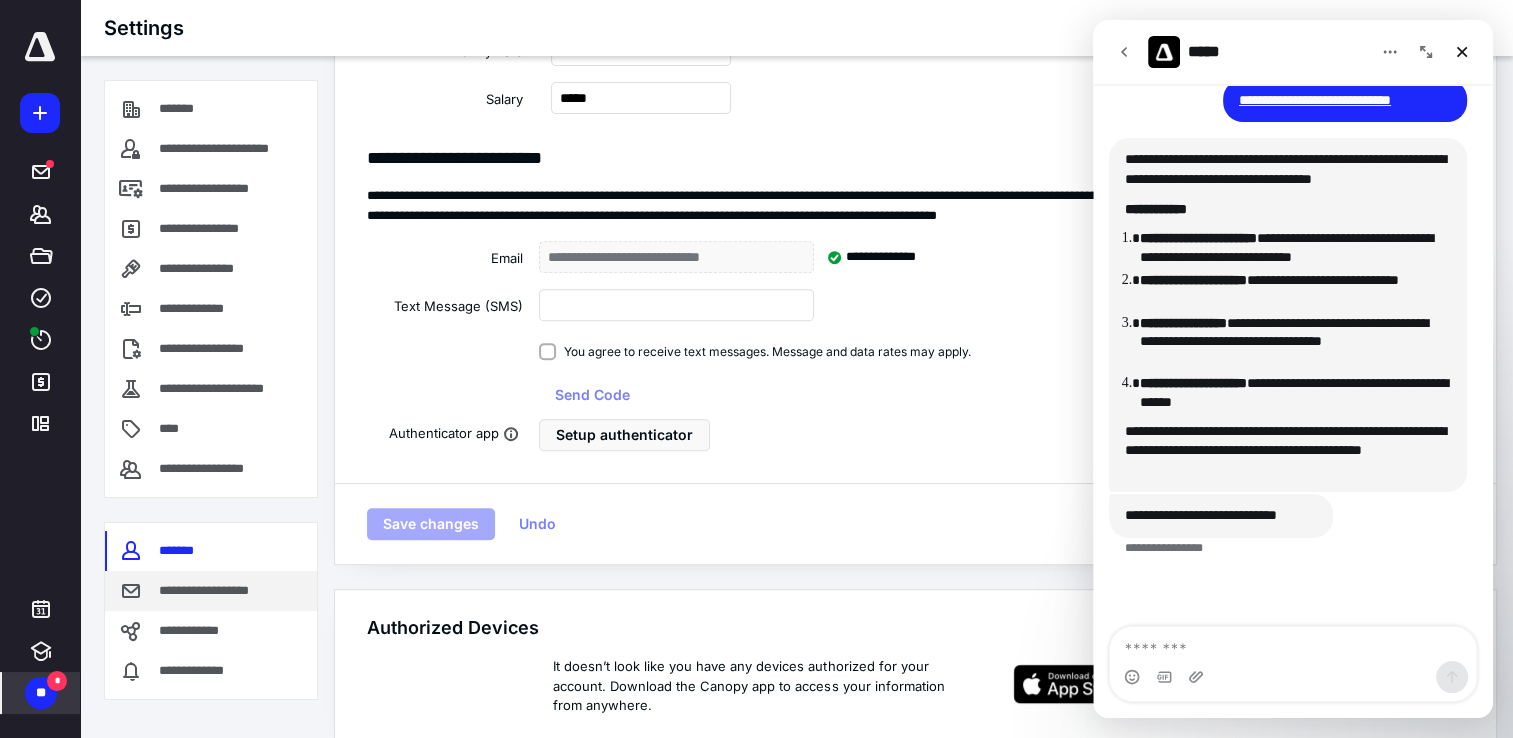 click on "**********" at bounding box center (211, 591) 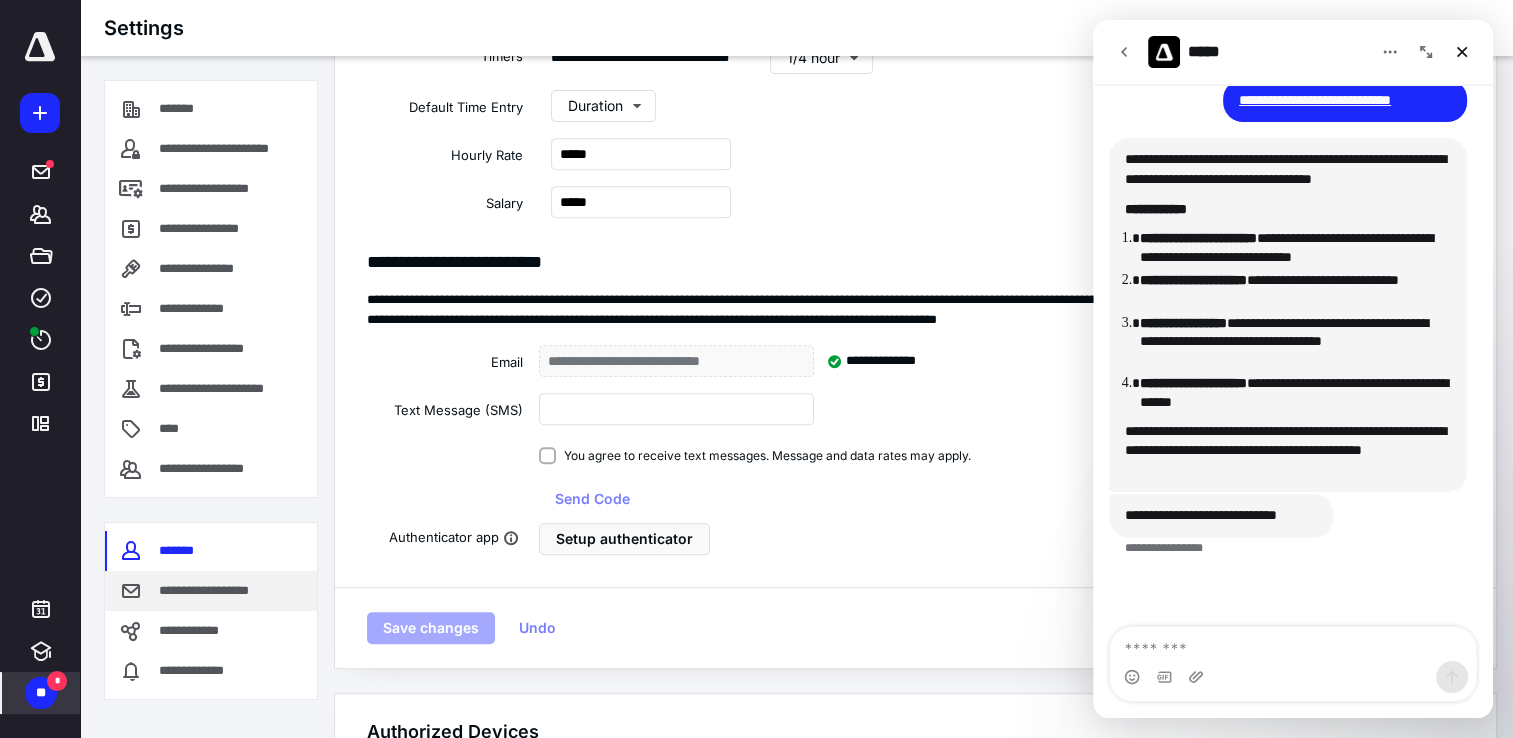 scroll, scrollTop: 0, scrollLeft: 0, axis: both 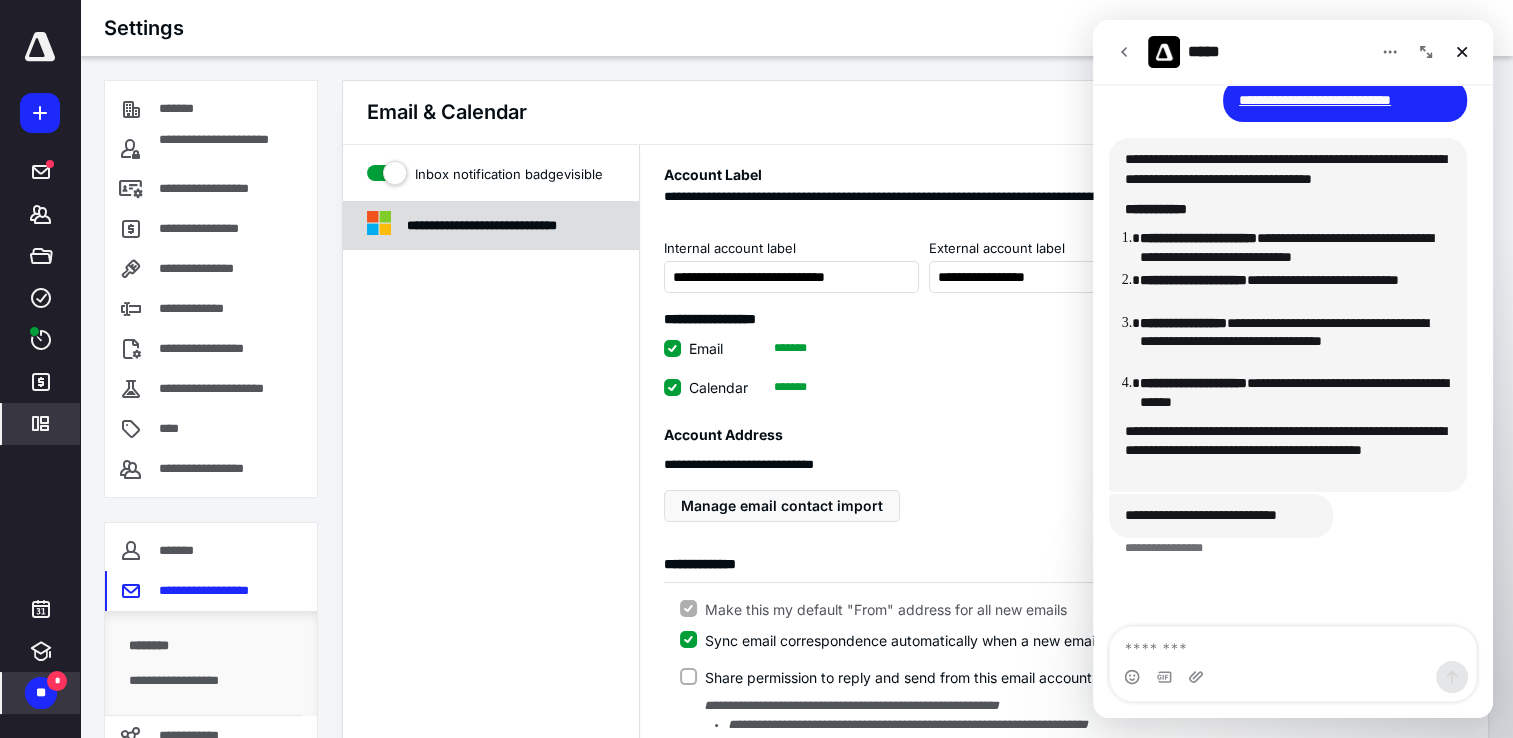 click on "**********" at bounding box center (491, 226) 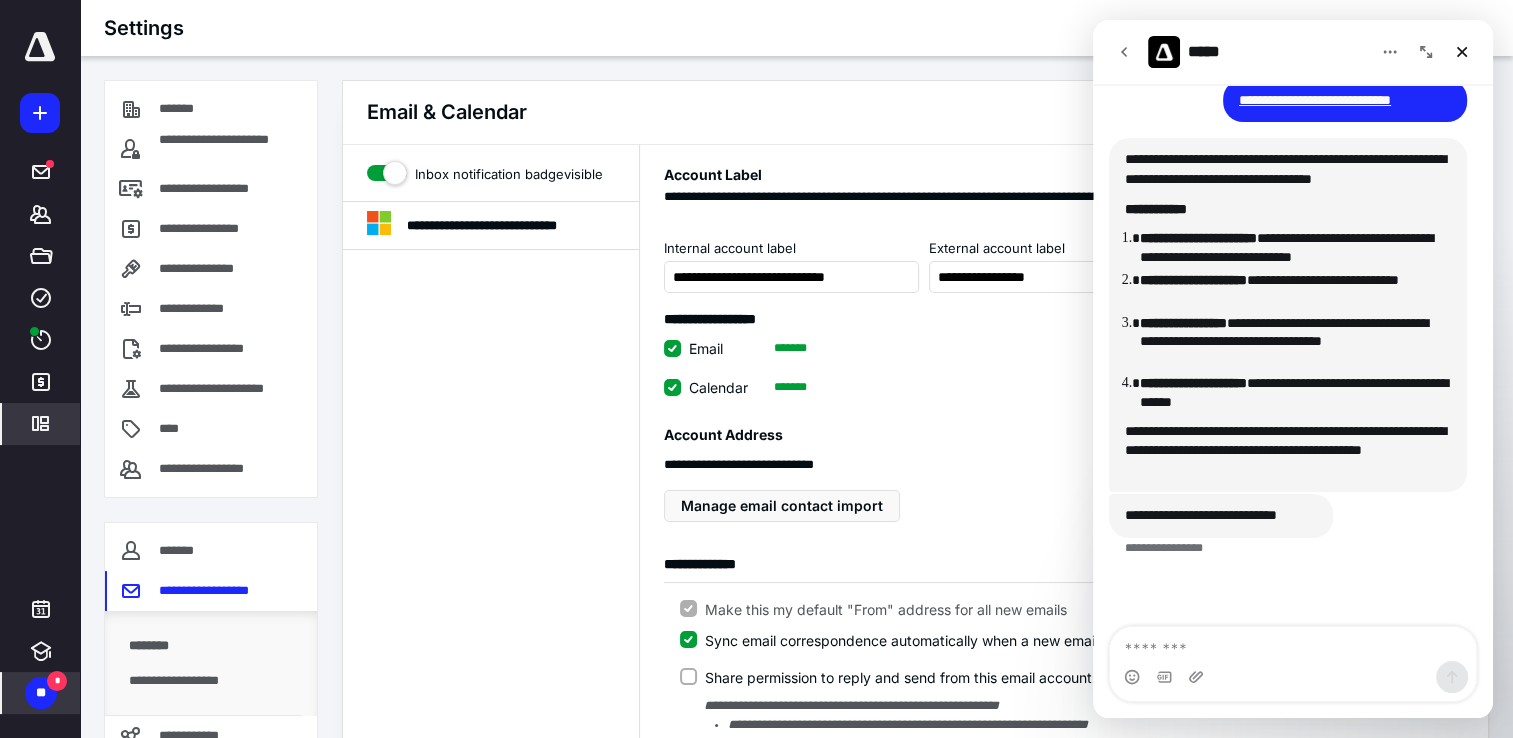 click at bounding box center (387, 169) 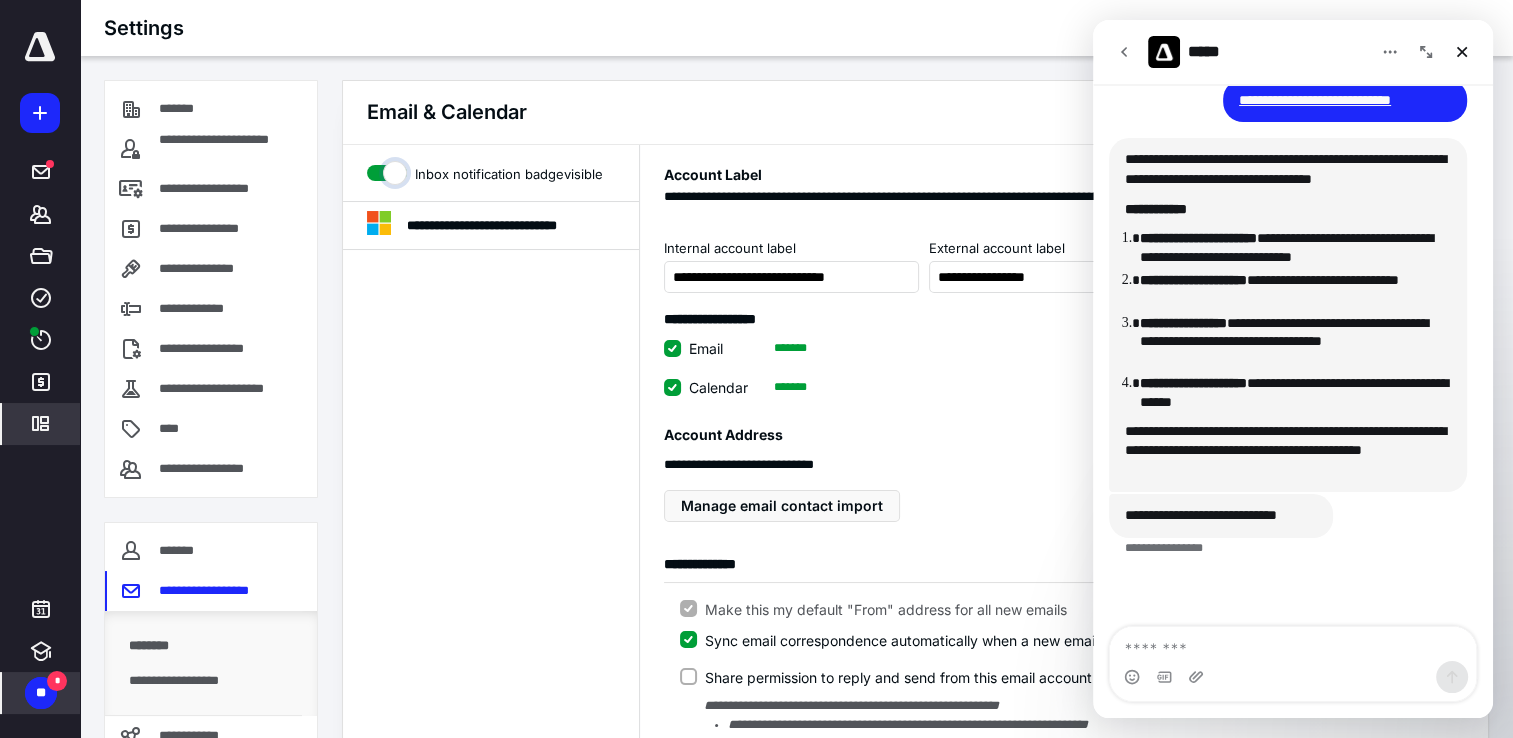 click on "Inbox notification badge  visible" at bounding box center [387, 170] 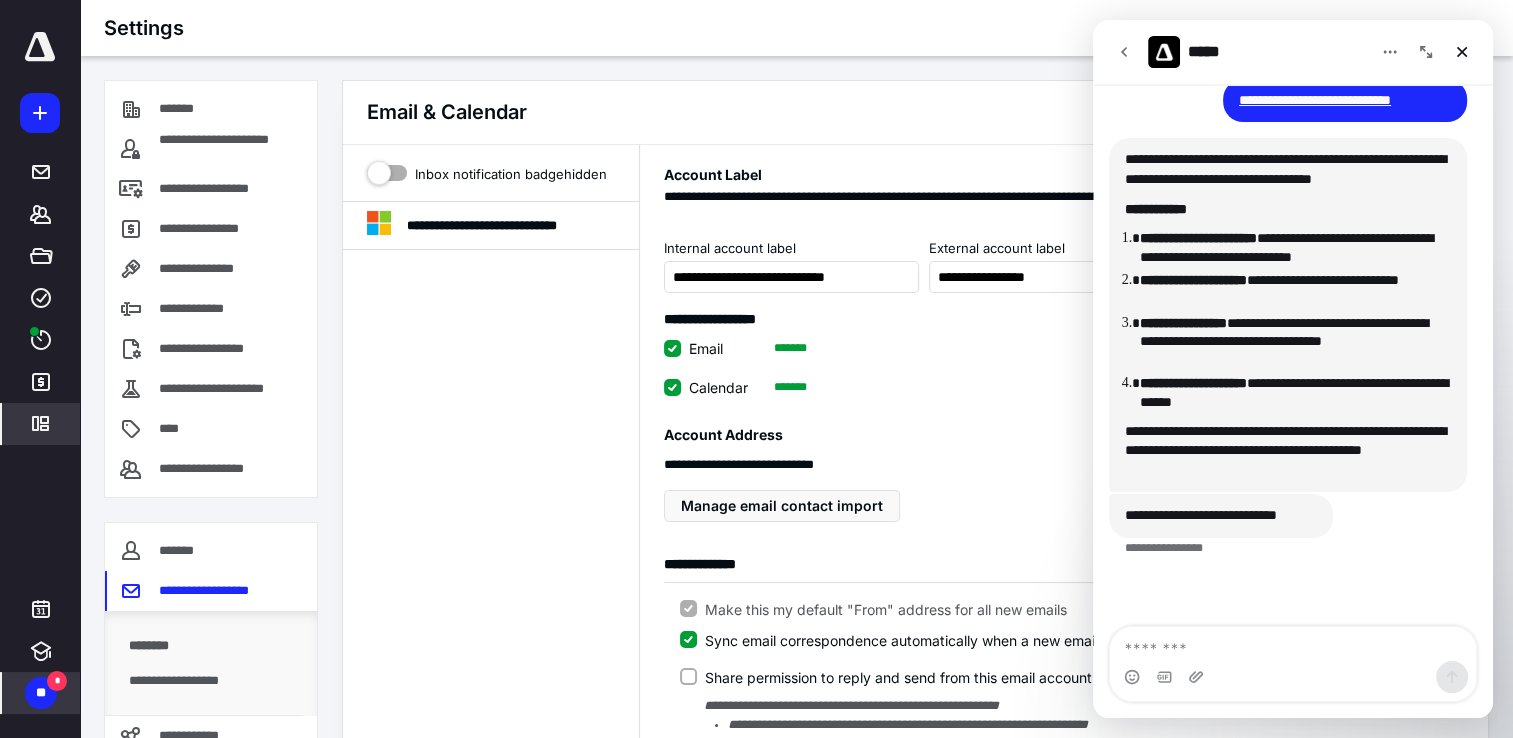 click at bounding box center [387, 169] 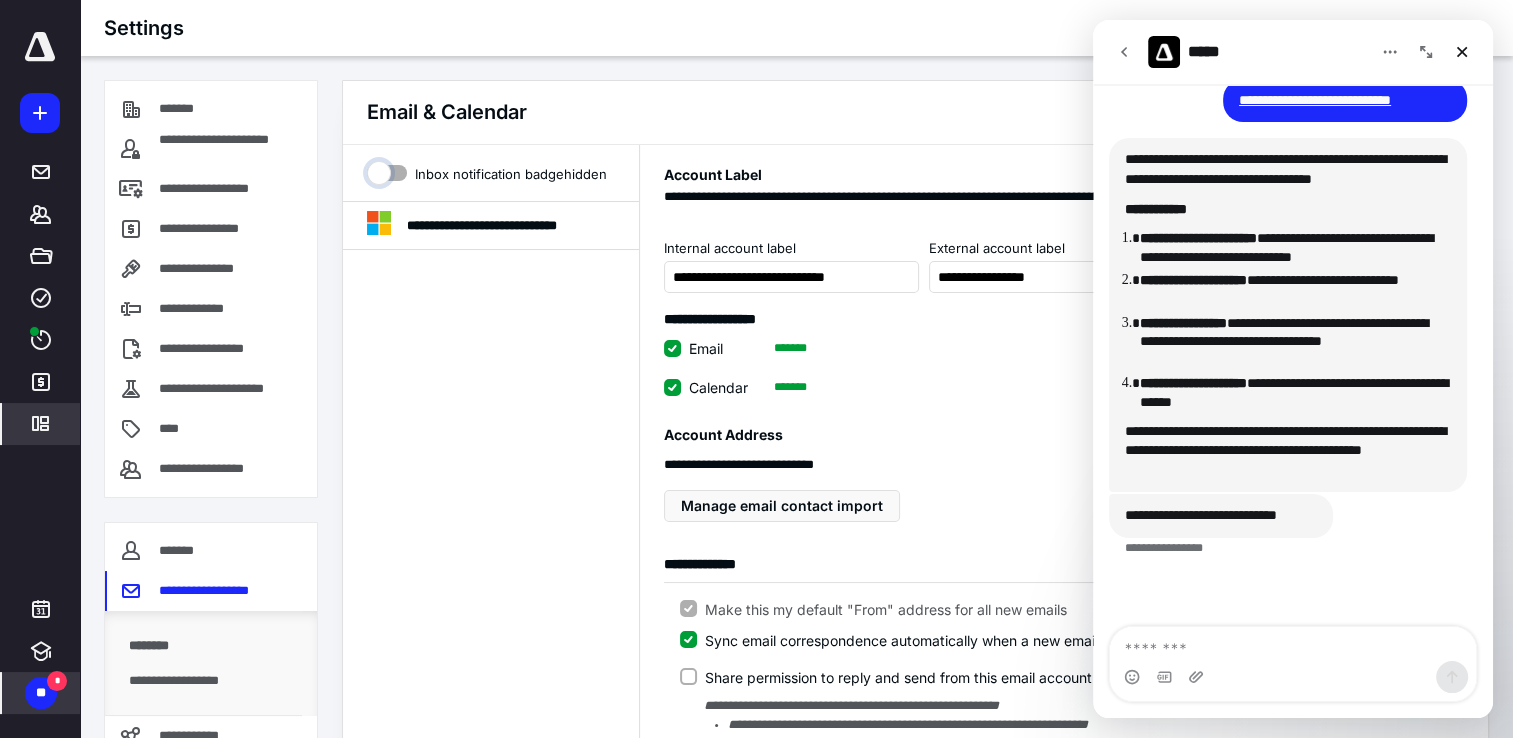 click on "Inbox notification badge  hidden" at bounding box center [387, 170] 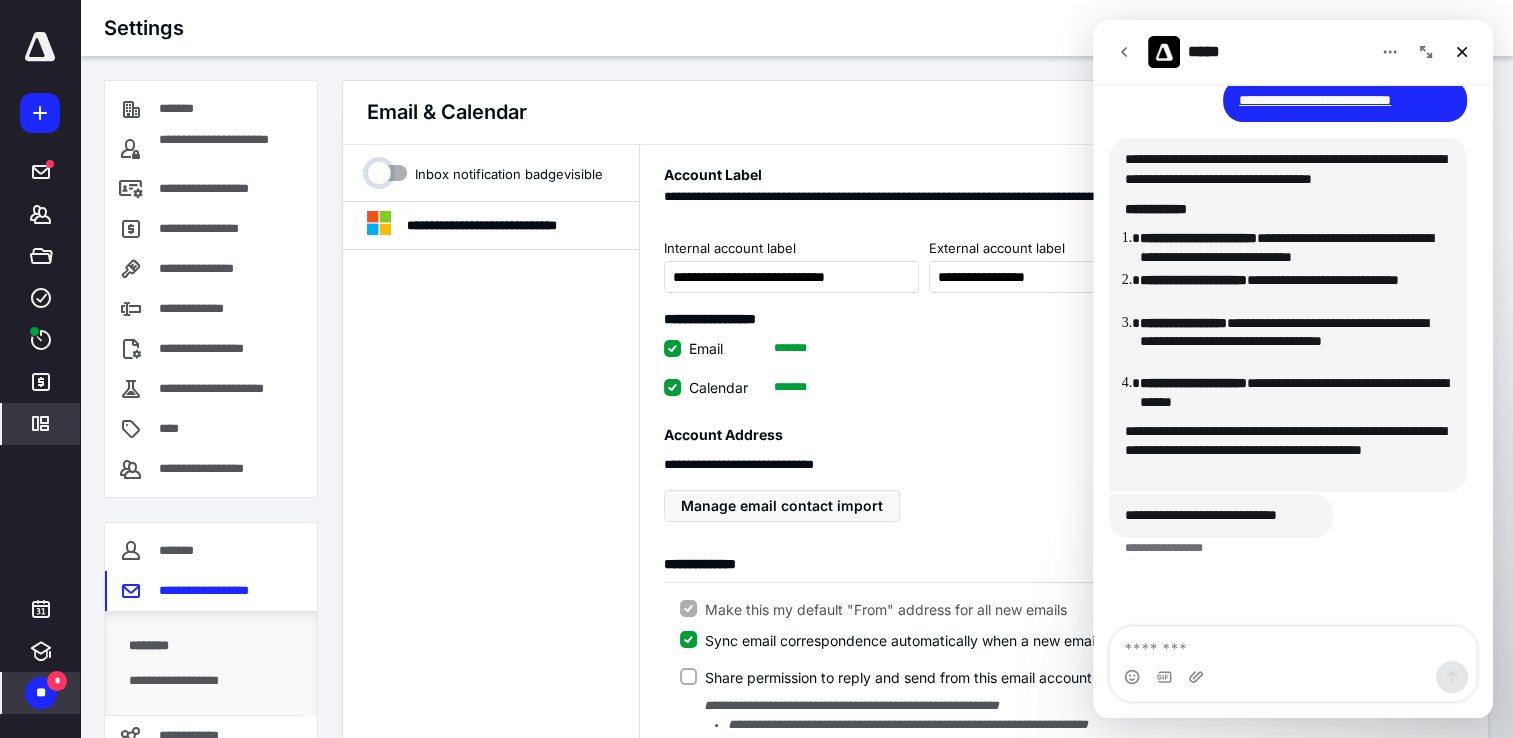 checkbox on "true" 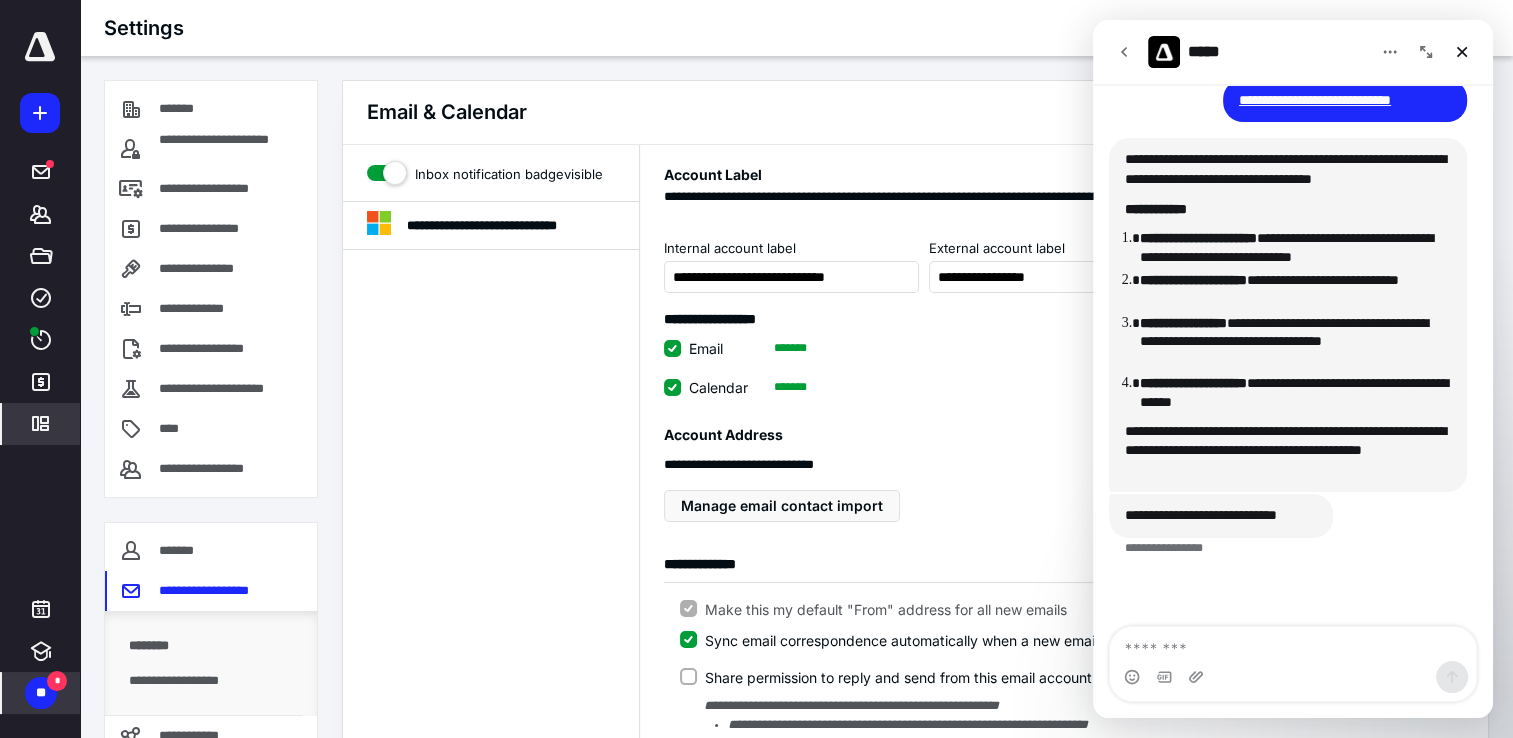 click 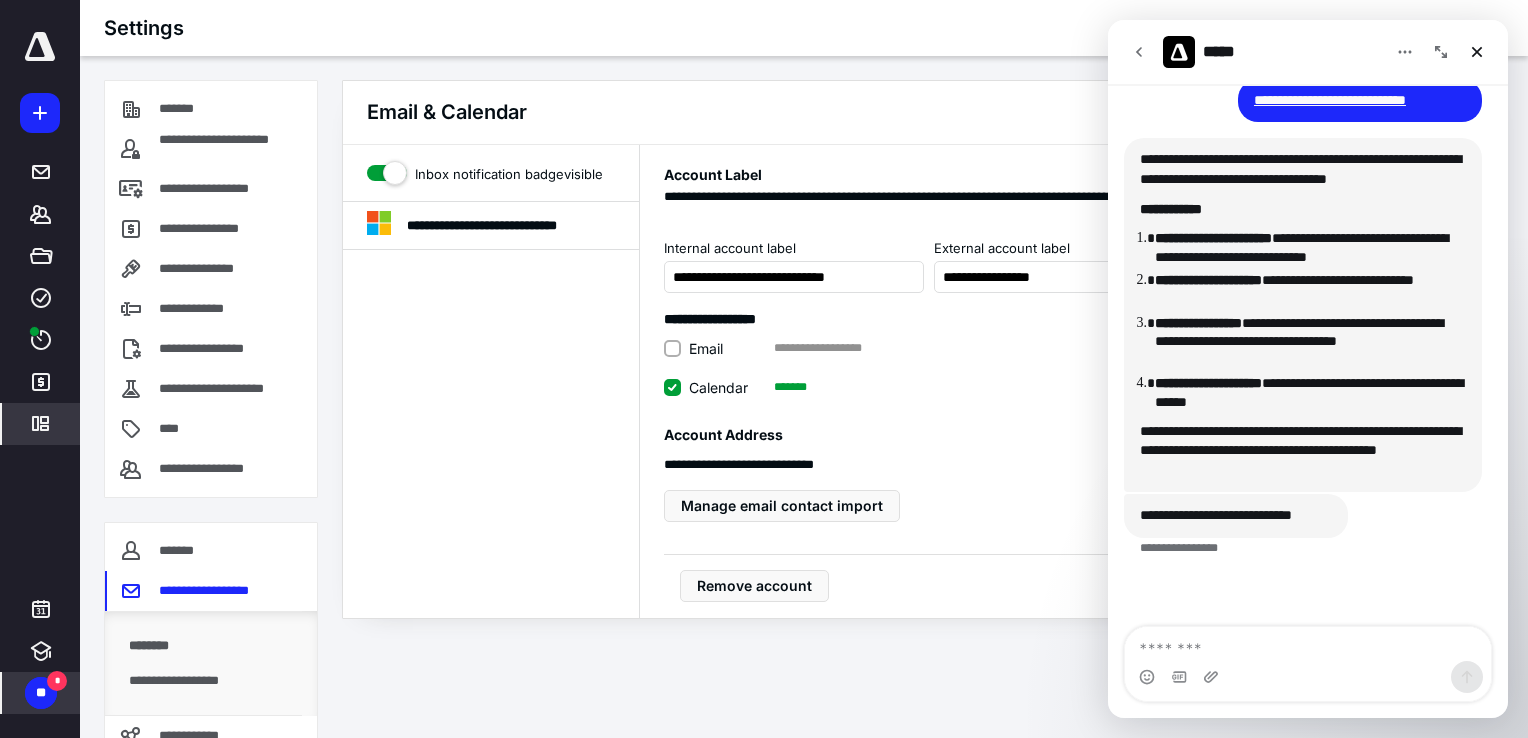 click 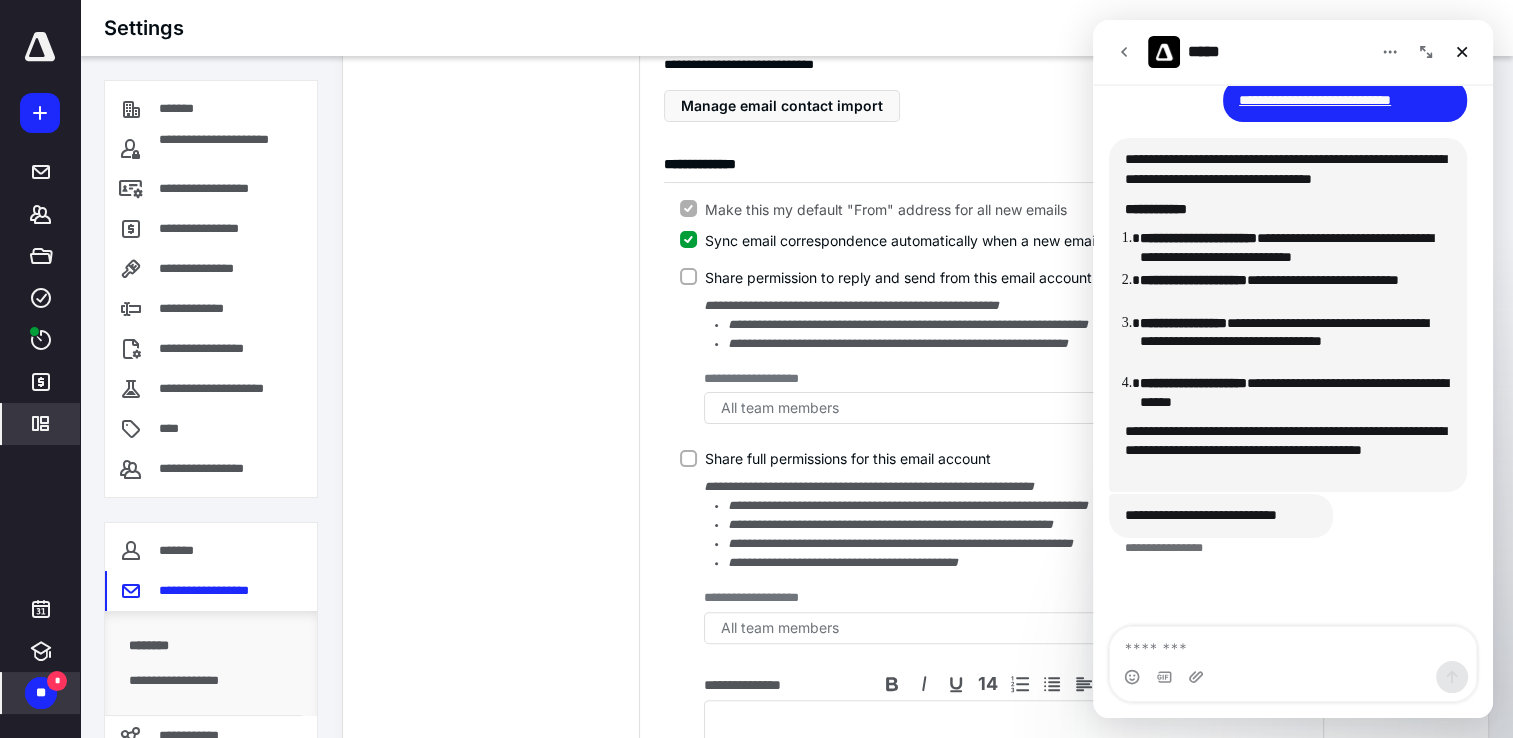 scroll, scrollTop: 300, scrollLeft: 0, axis: vertical 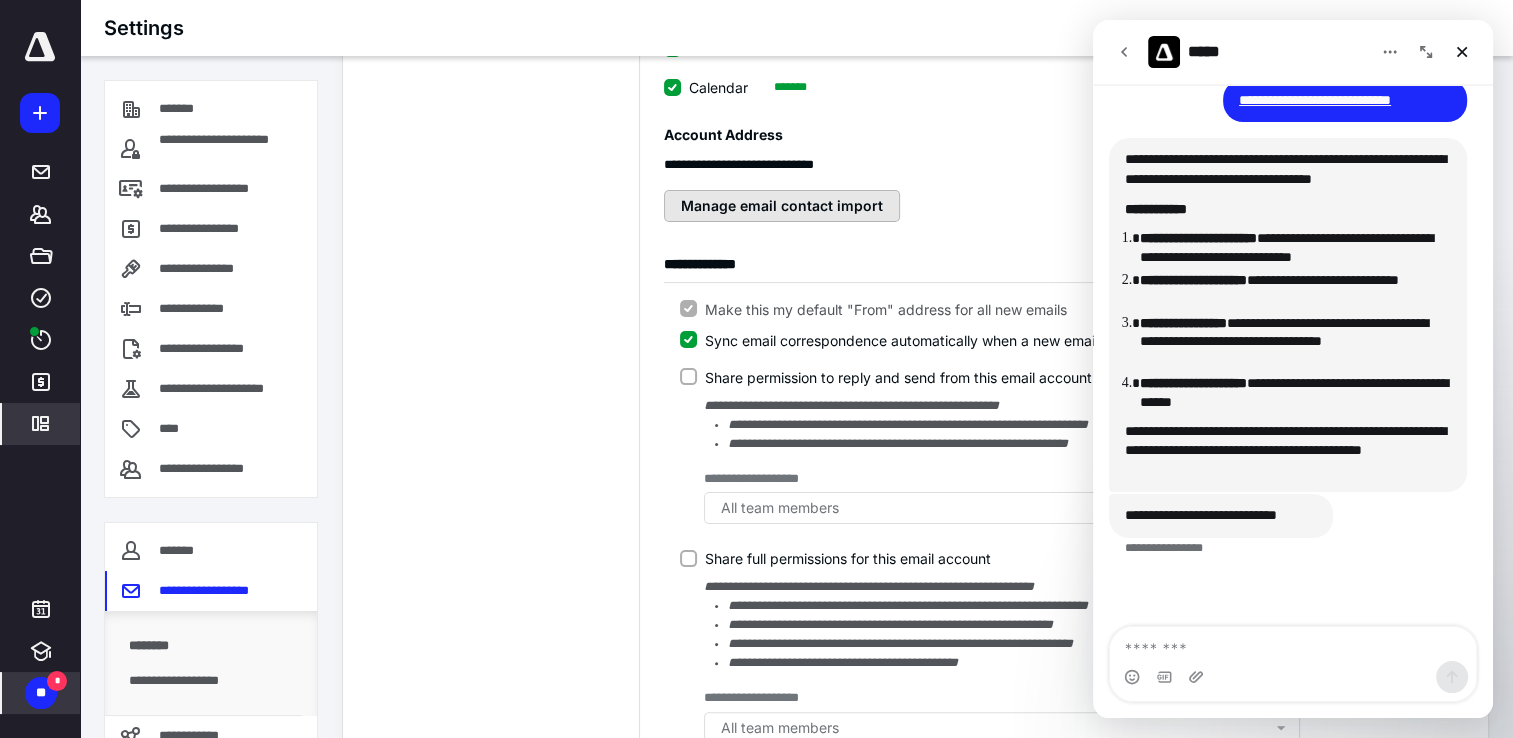 click on "Manage email contact import" at bounding box center [782, 206] 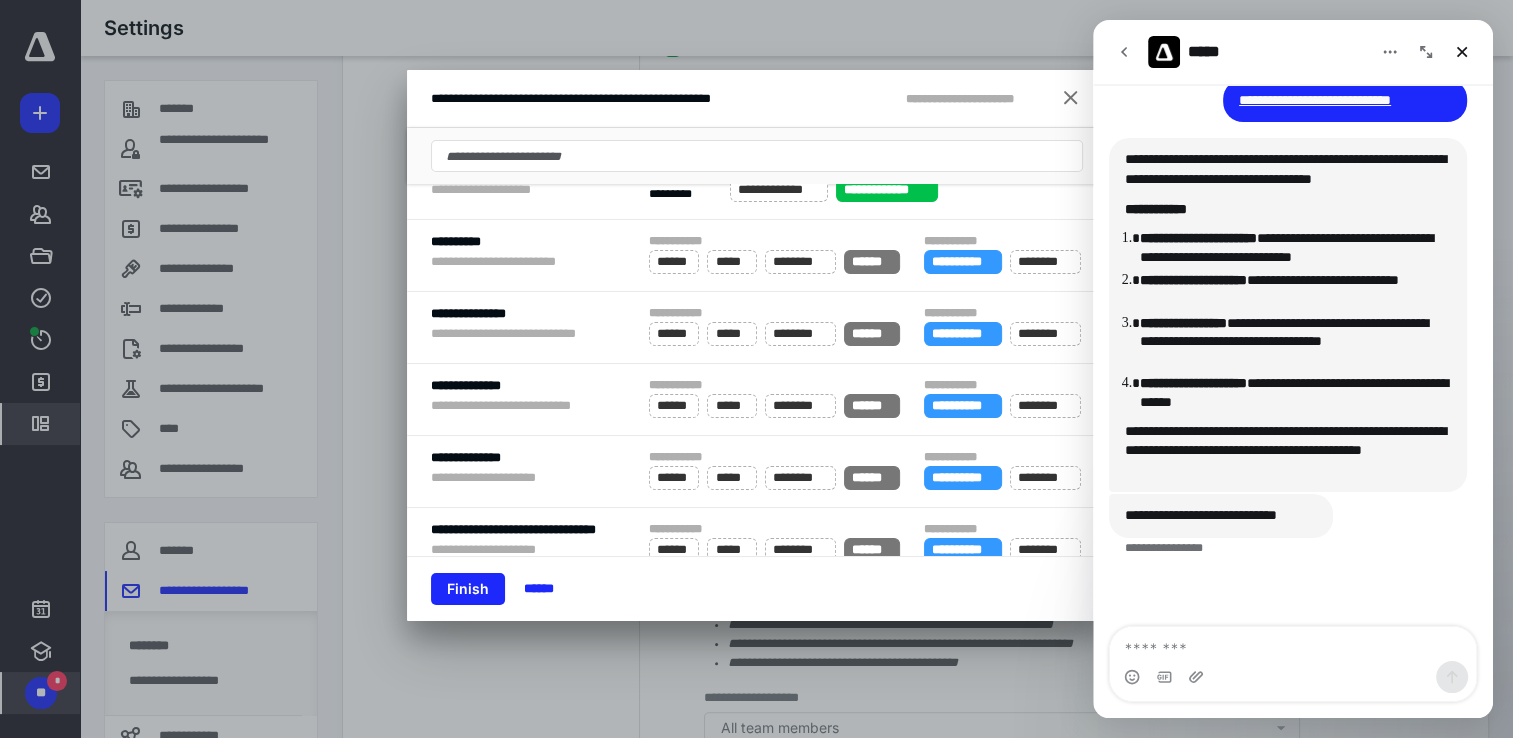 scroll, scrollTop: 1000, scrollLeft: 0, axis: vertical 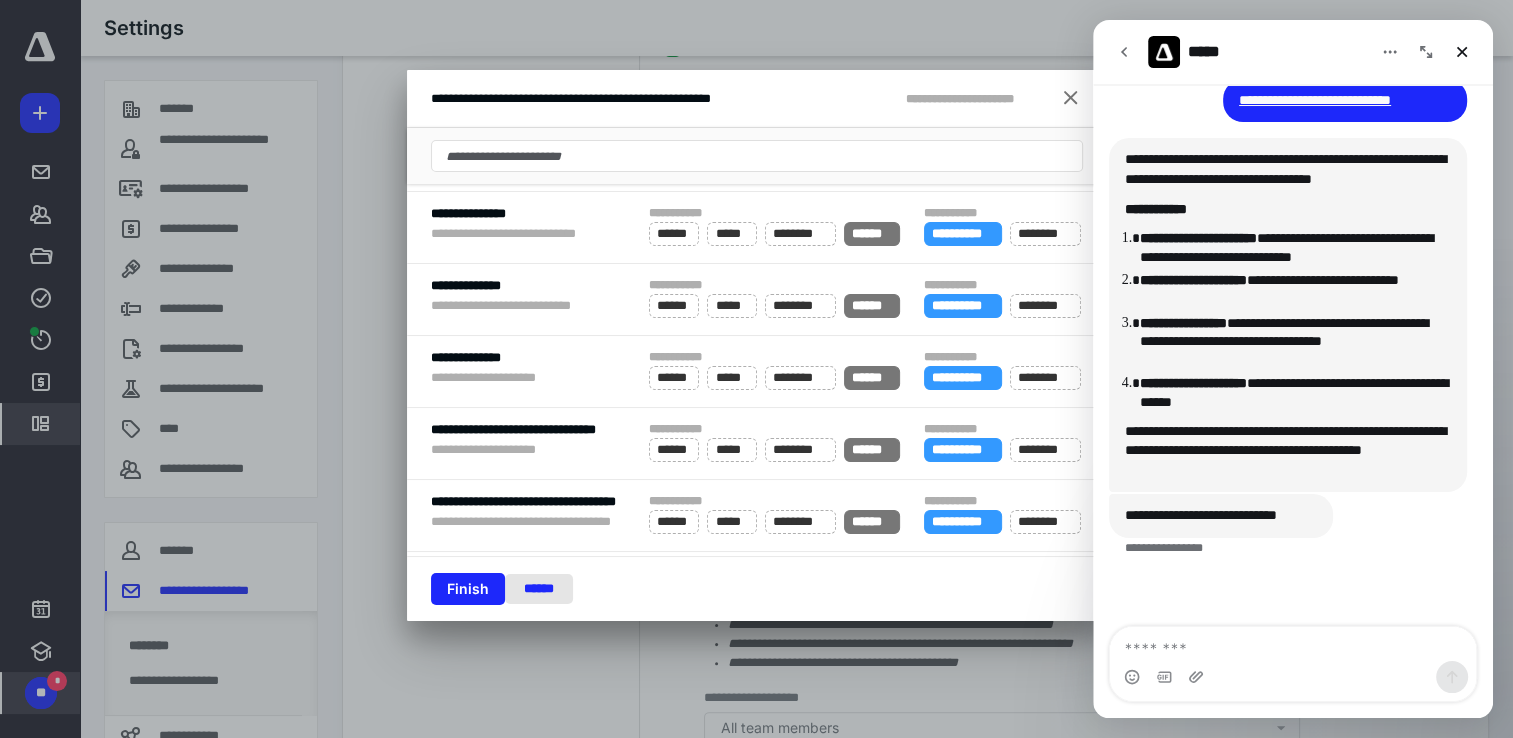 click on "******" at bounding box center [539, 589] 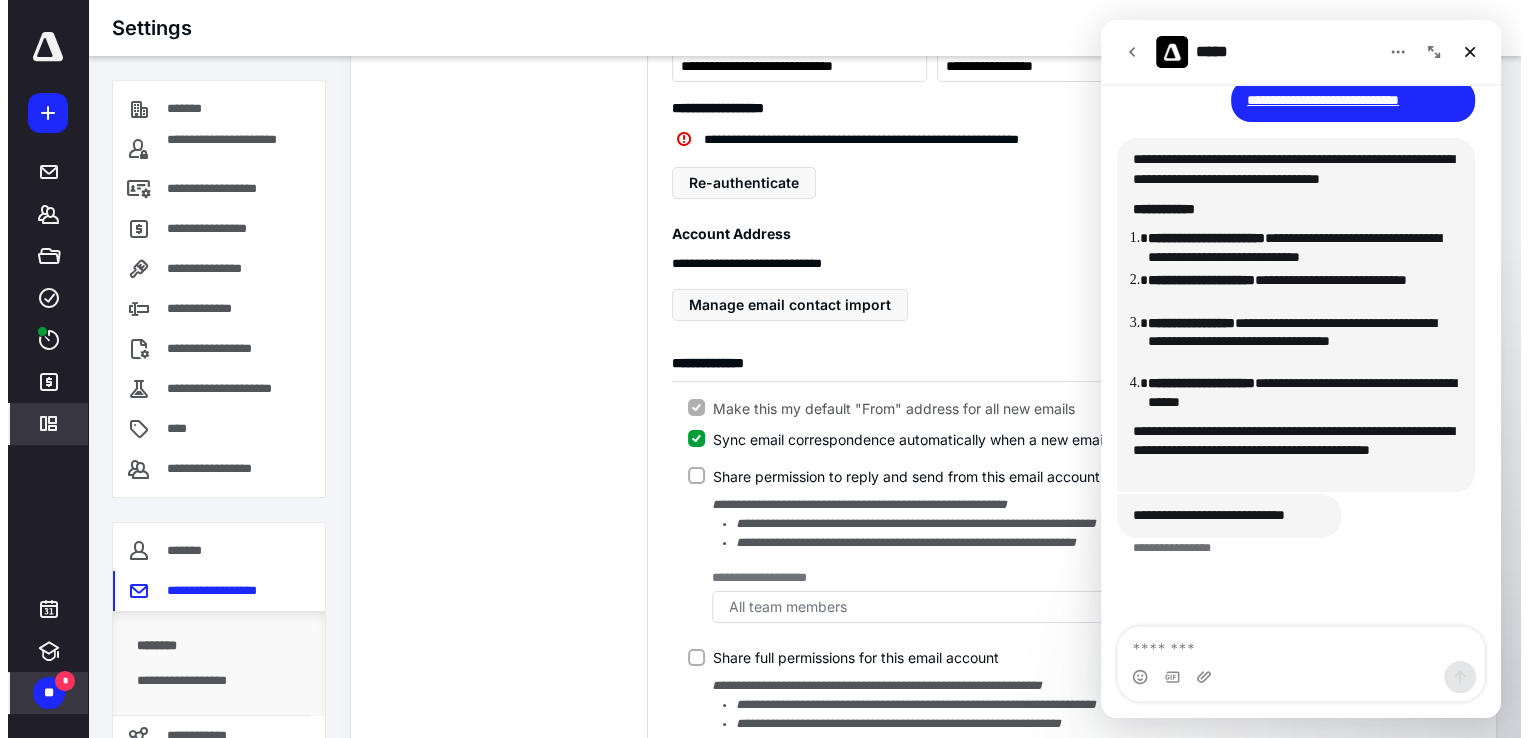 scroll, scrollTop: 0, scrollLeft: 0, axis: both 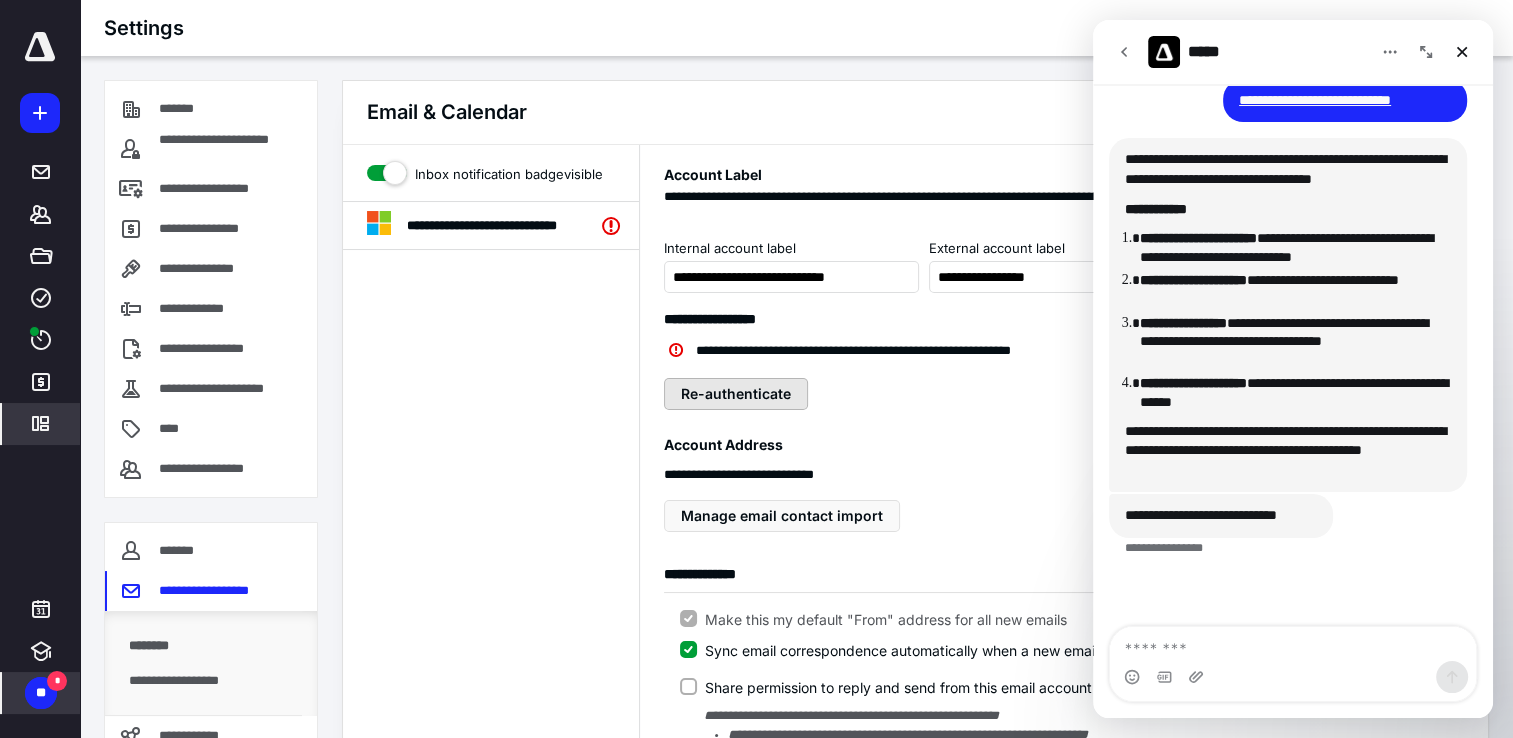 click on "Re-authenticate" at bounding box center (736, 394) 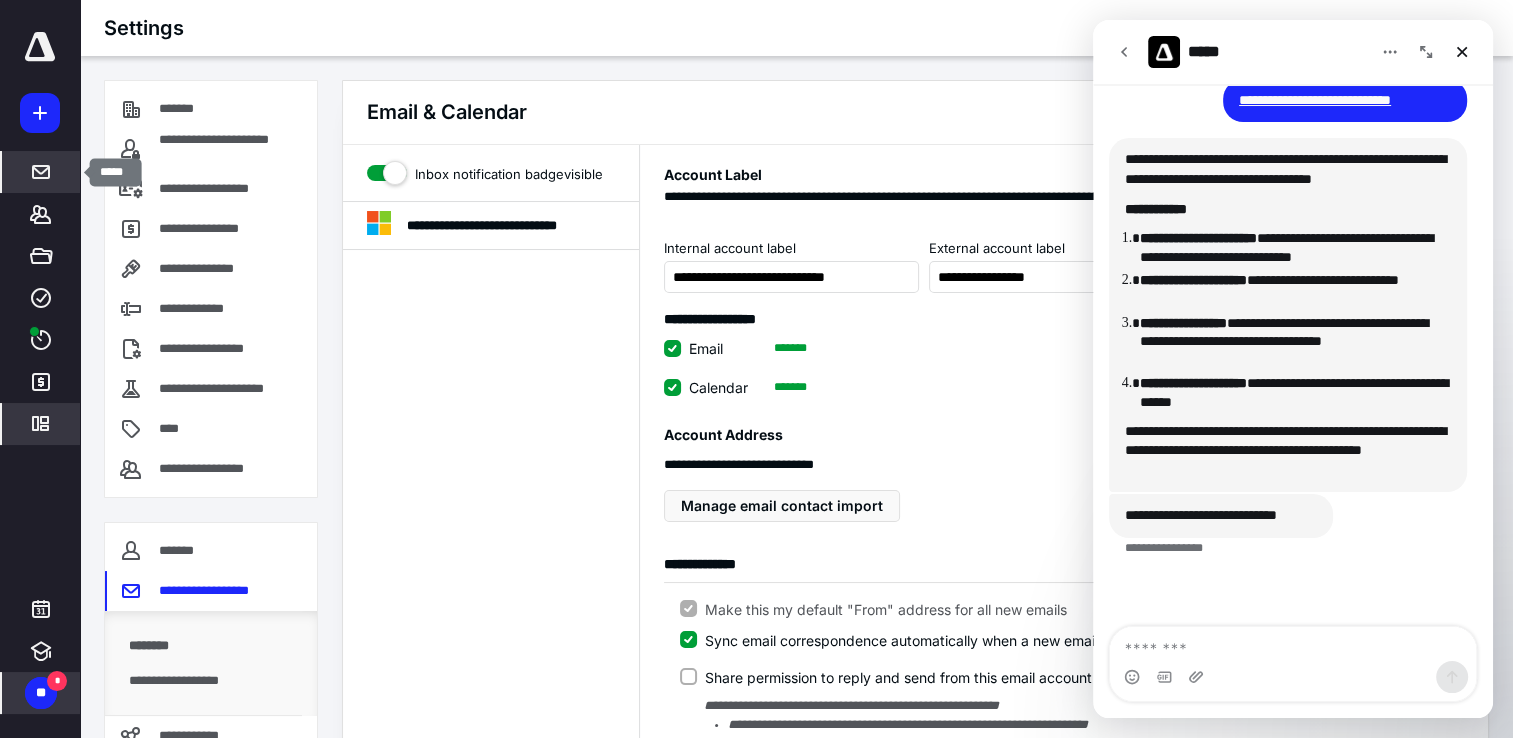 click on "*****" at bounding box center (41, 172) 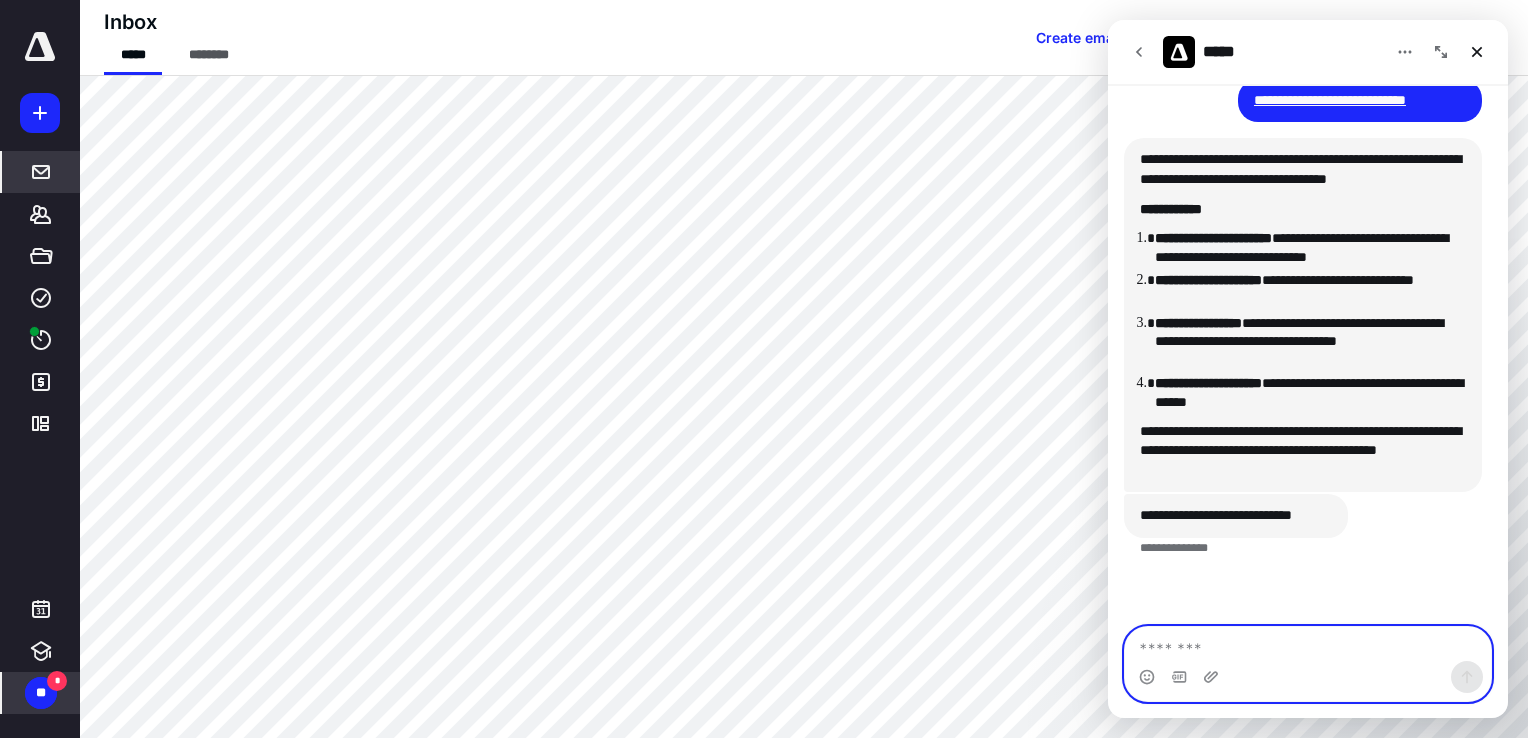 click at bounding box center [1308, 644] 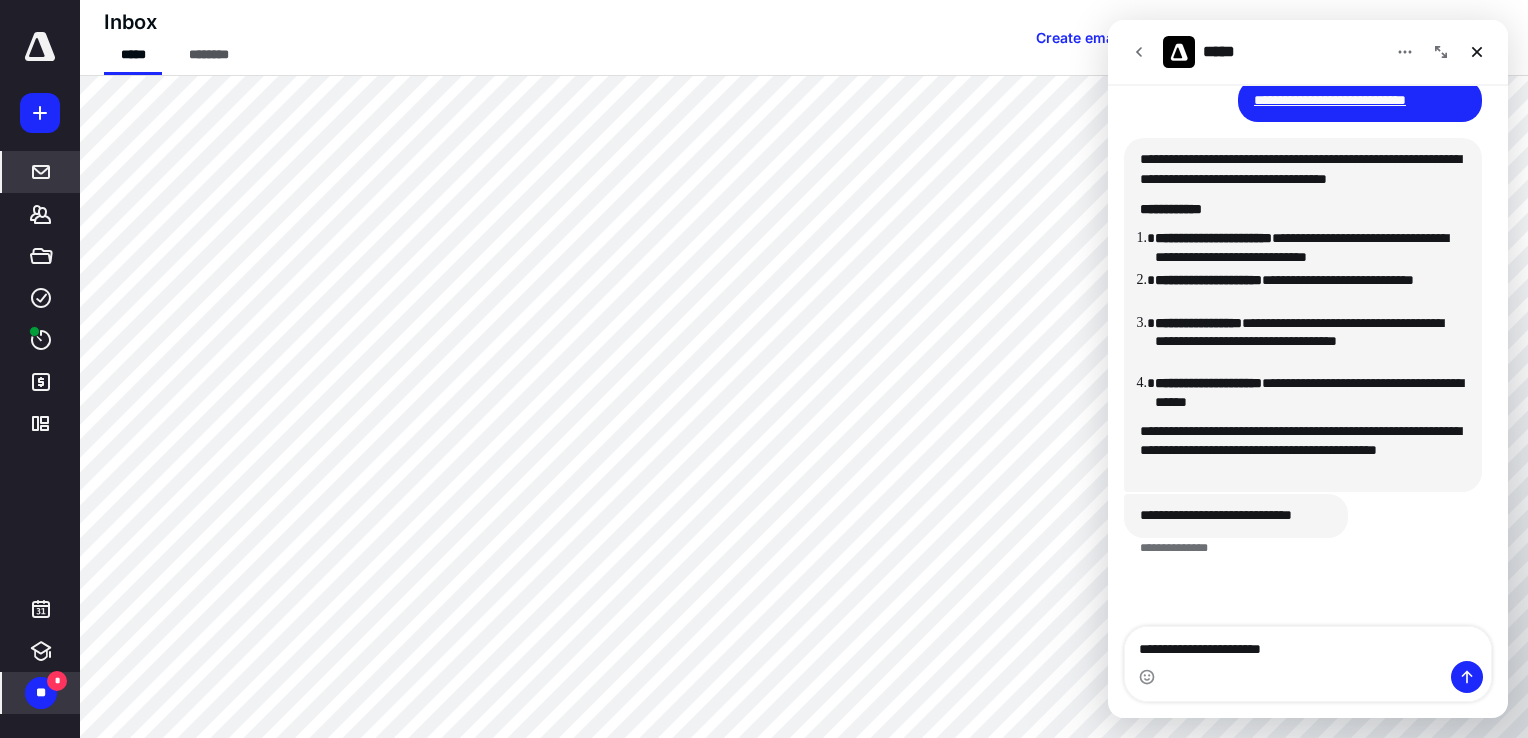 click at bounding box center (1308, 677) 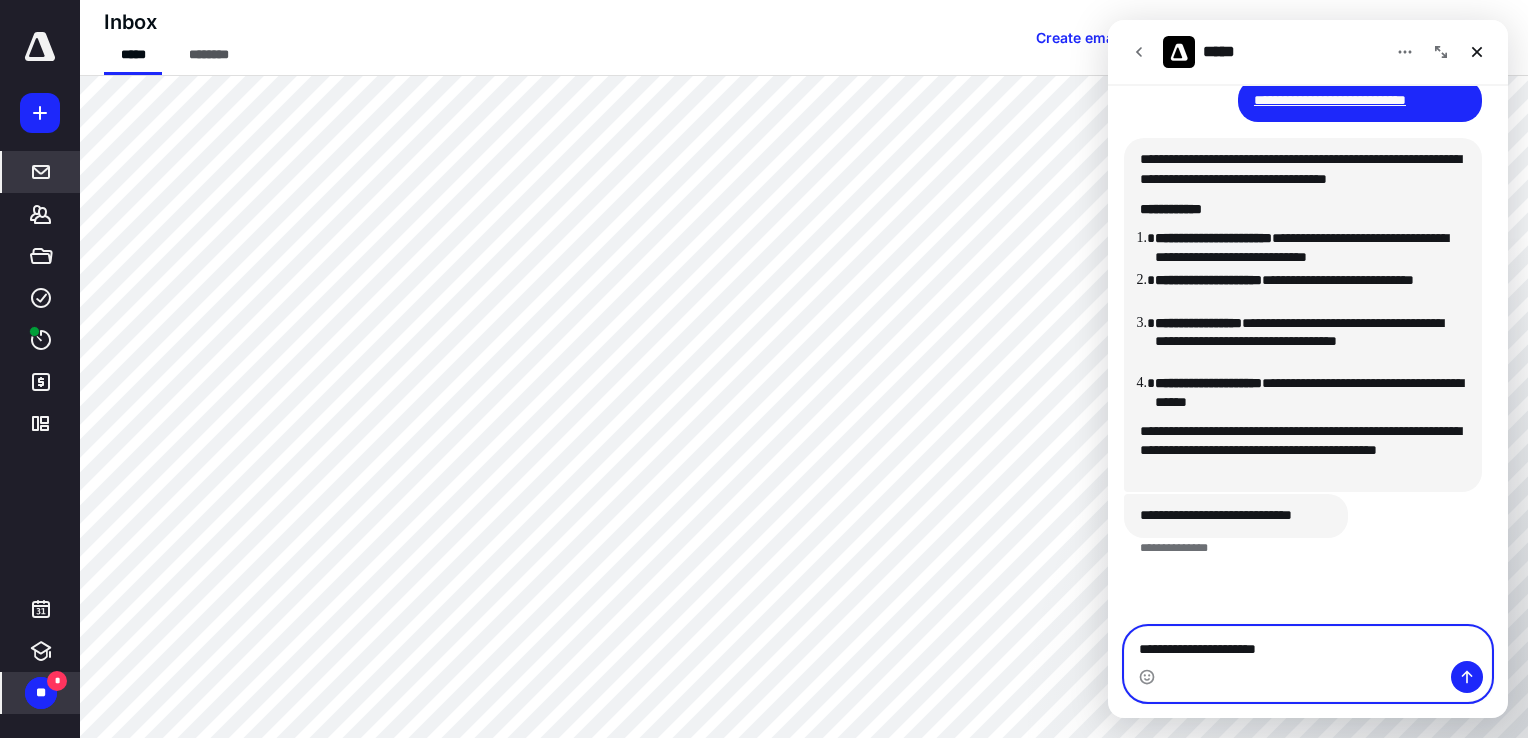 type on "**********" 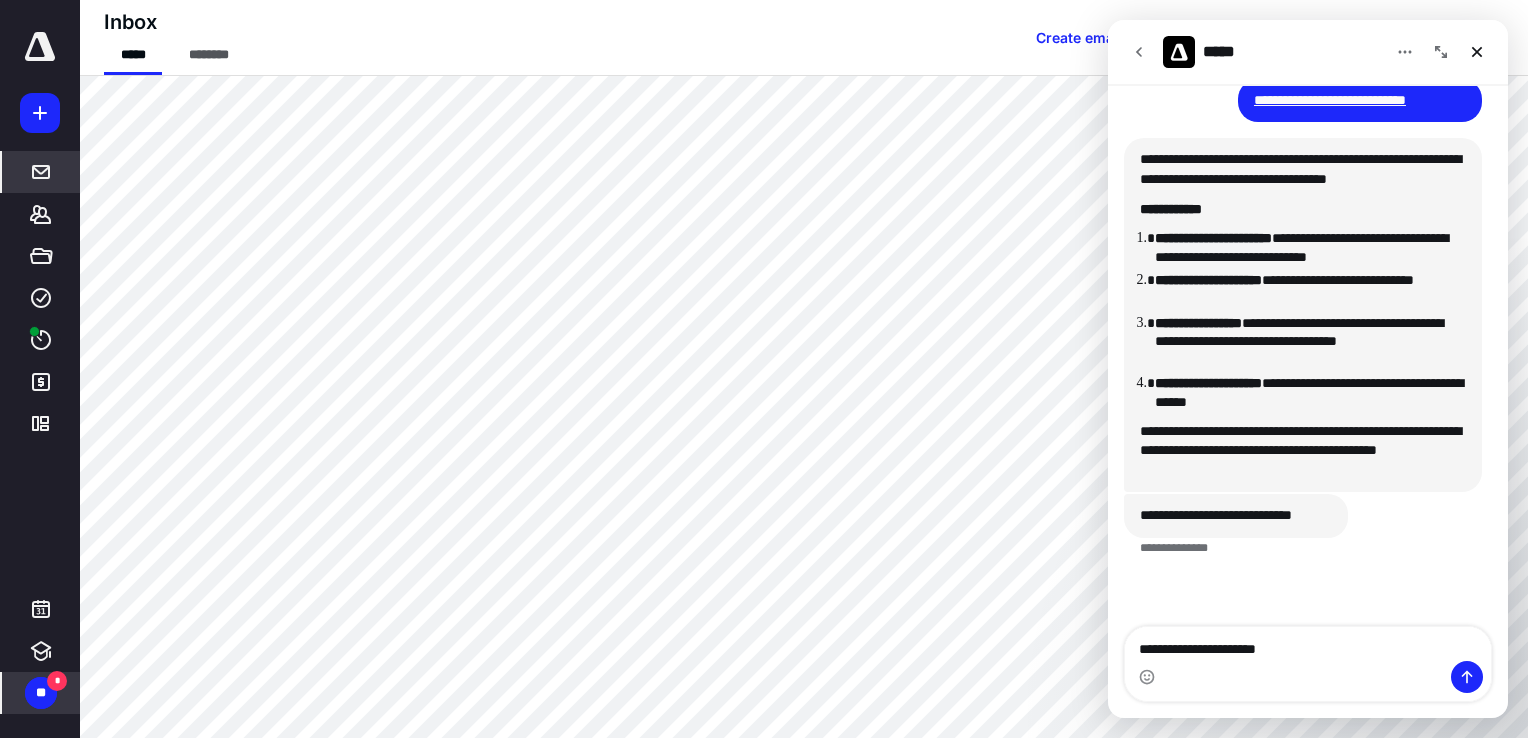 click at bounding box center (1467, 677) 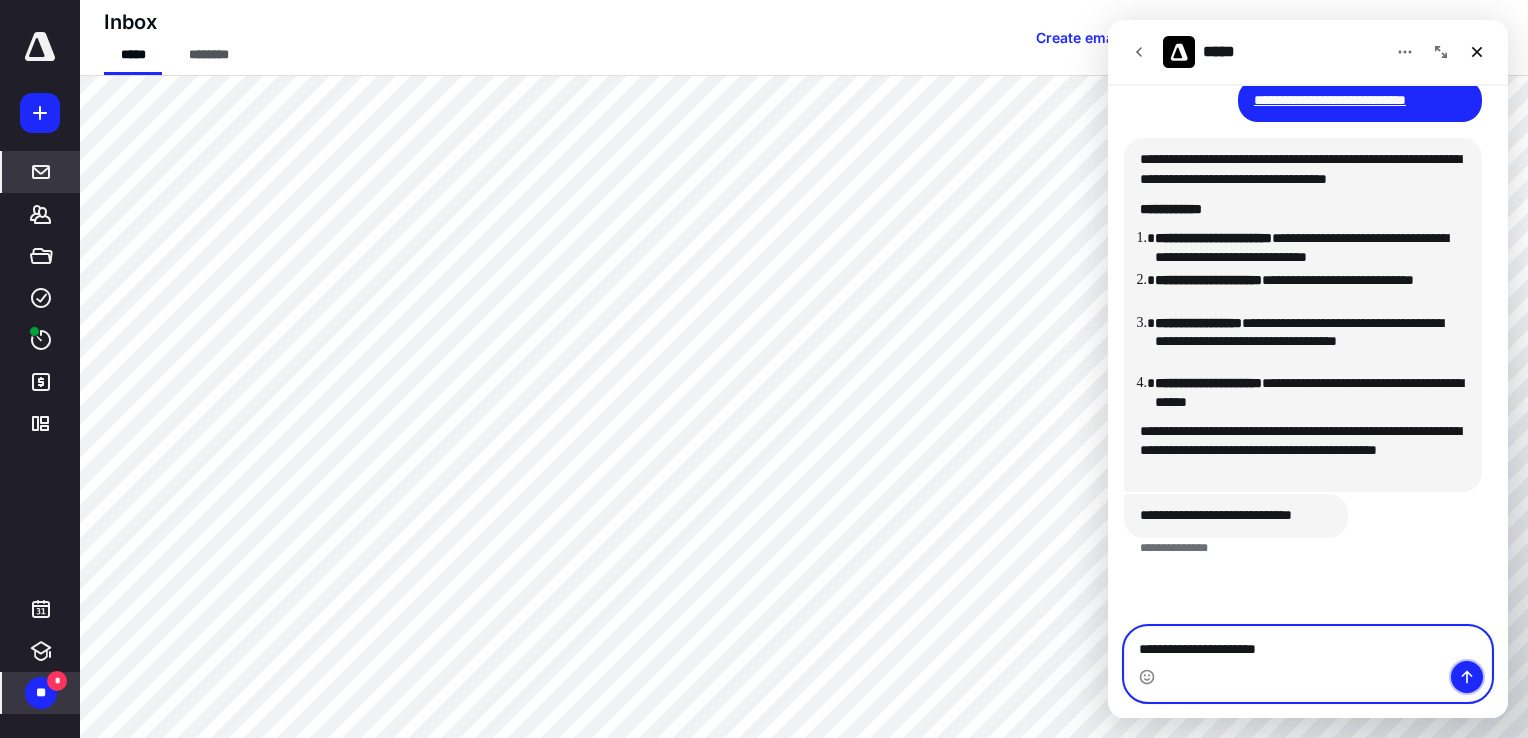 click 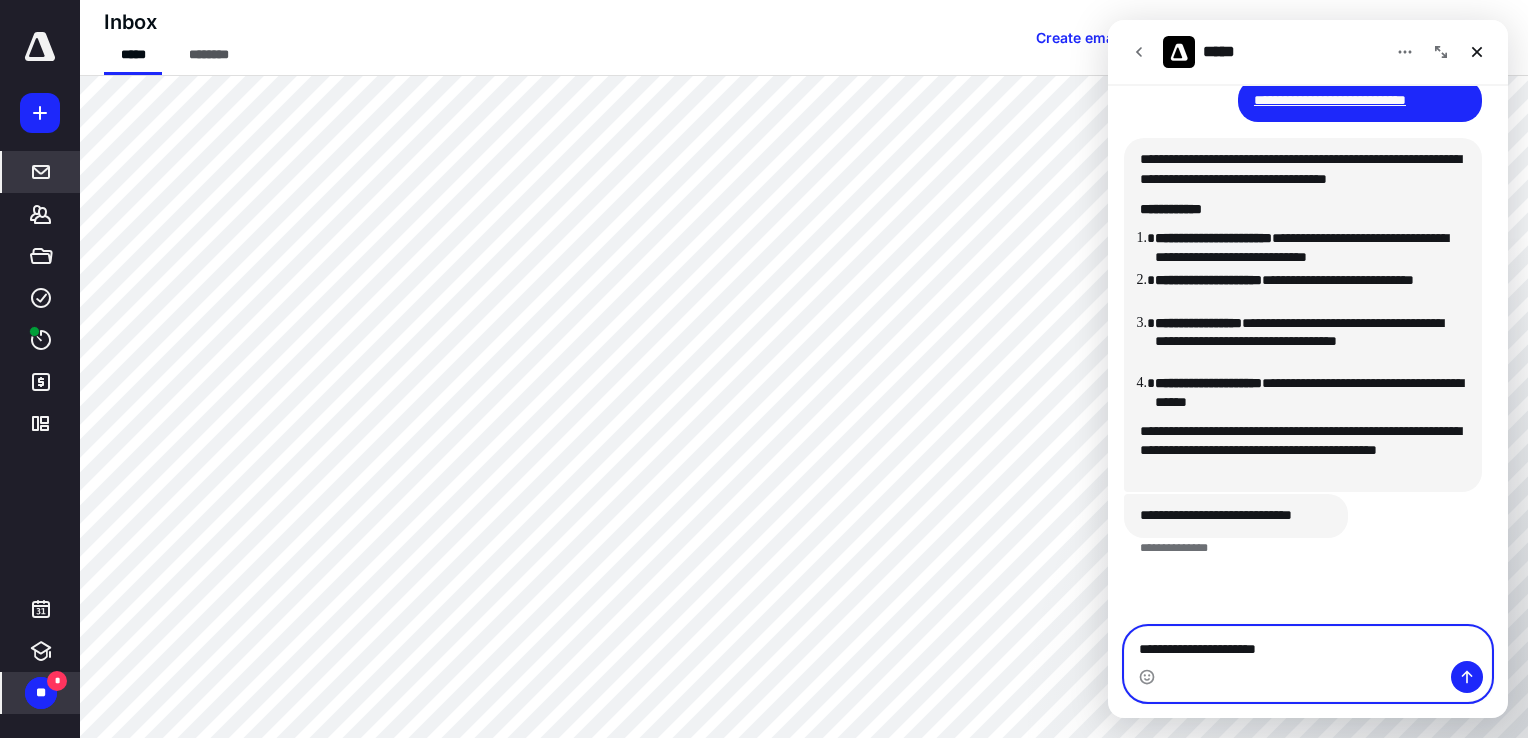 type 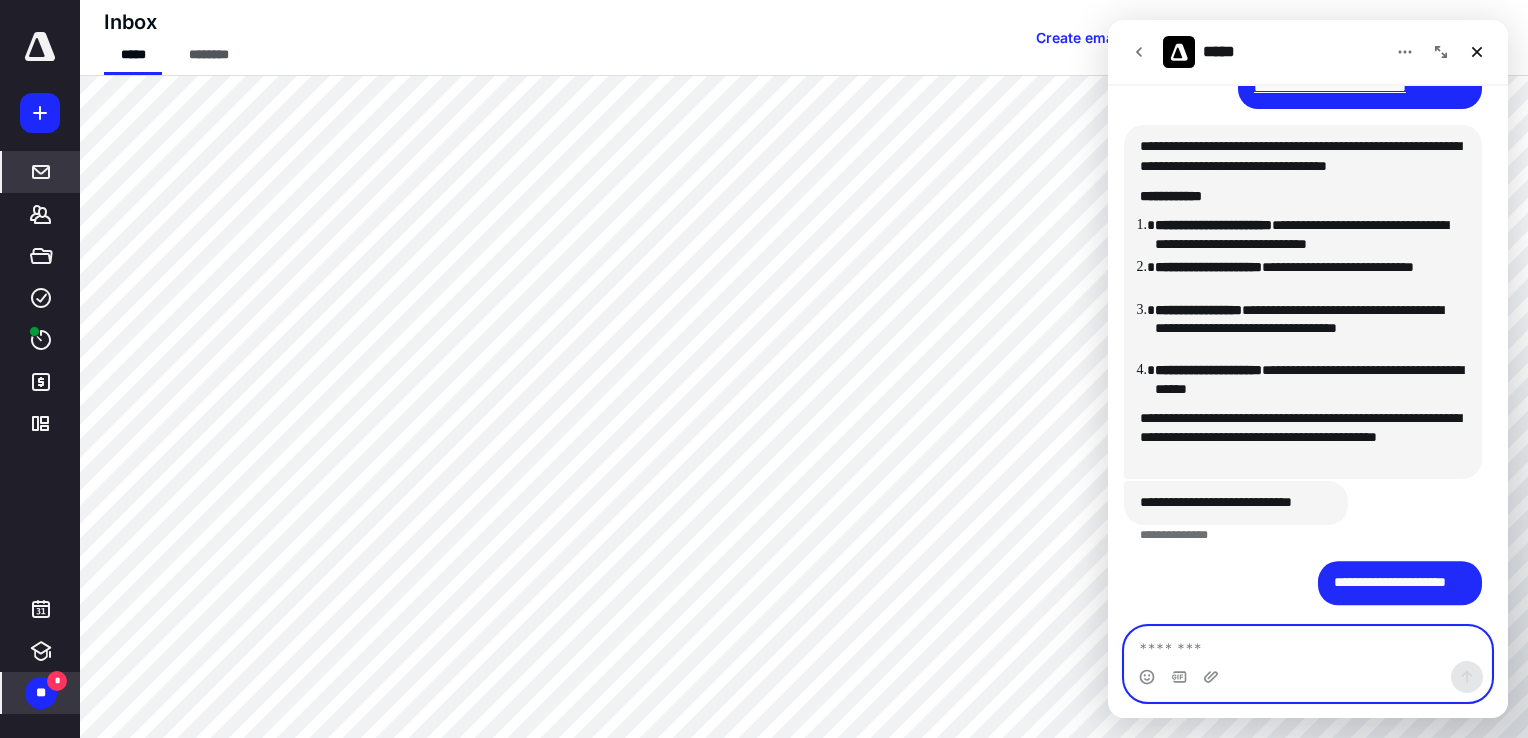 scroll, scrollTop: 983, scrollLeft: 0, axis: vertical 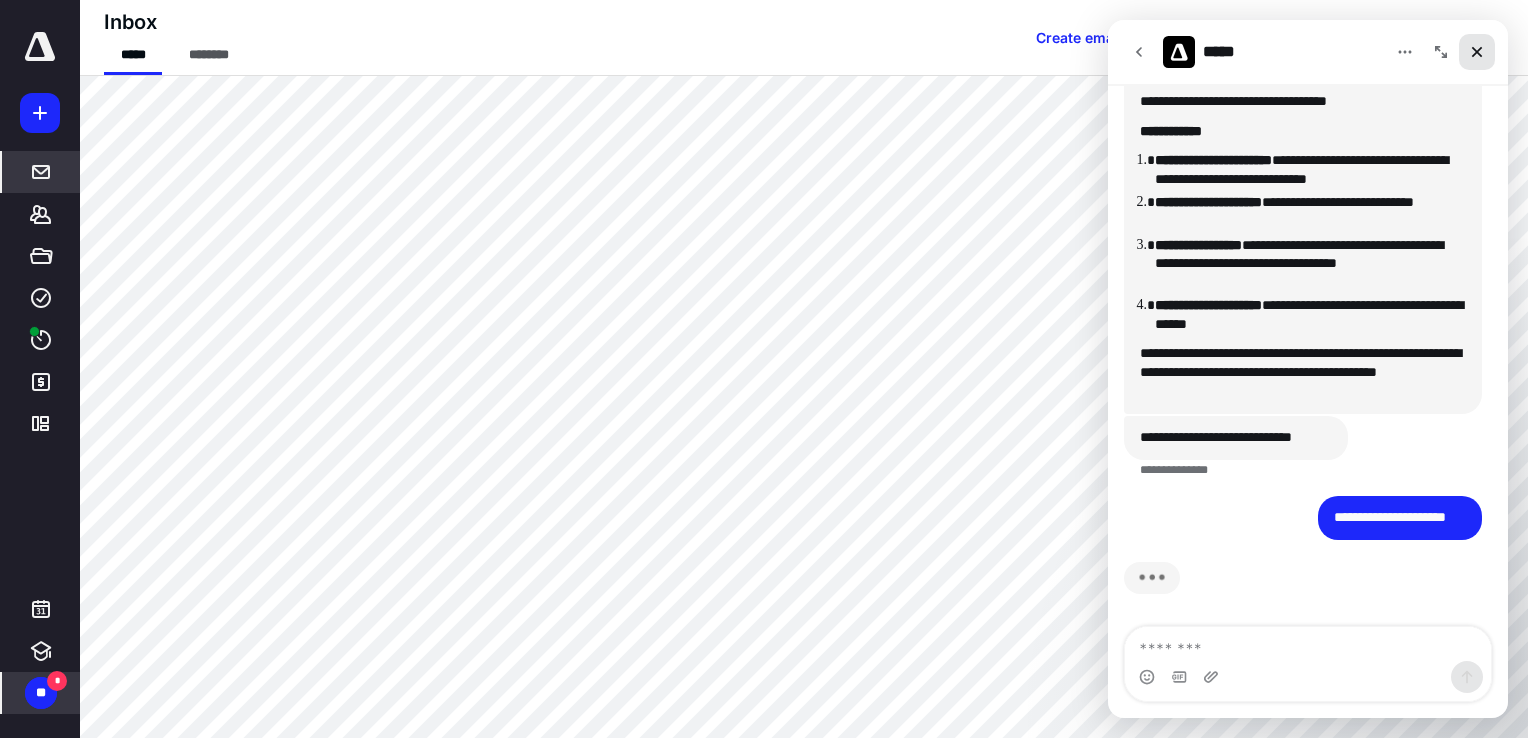 click 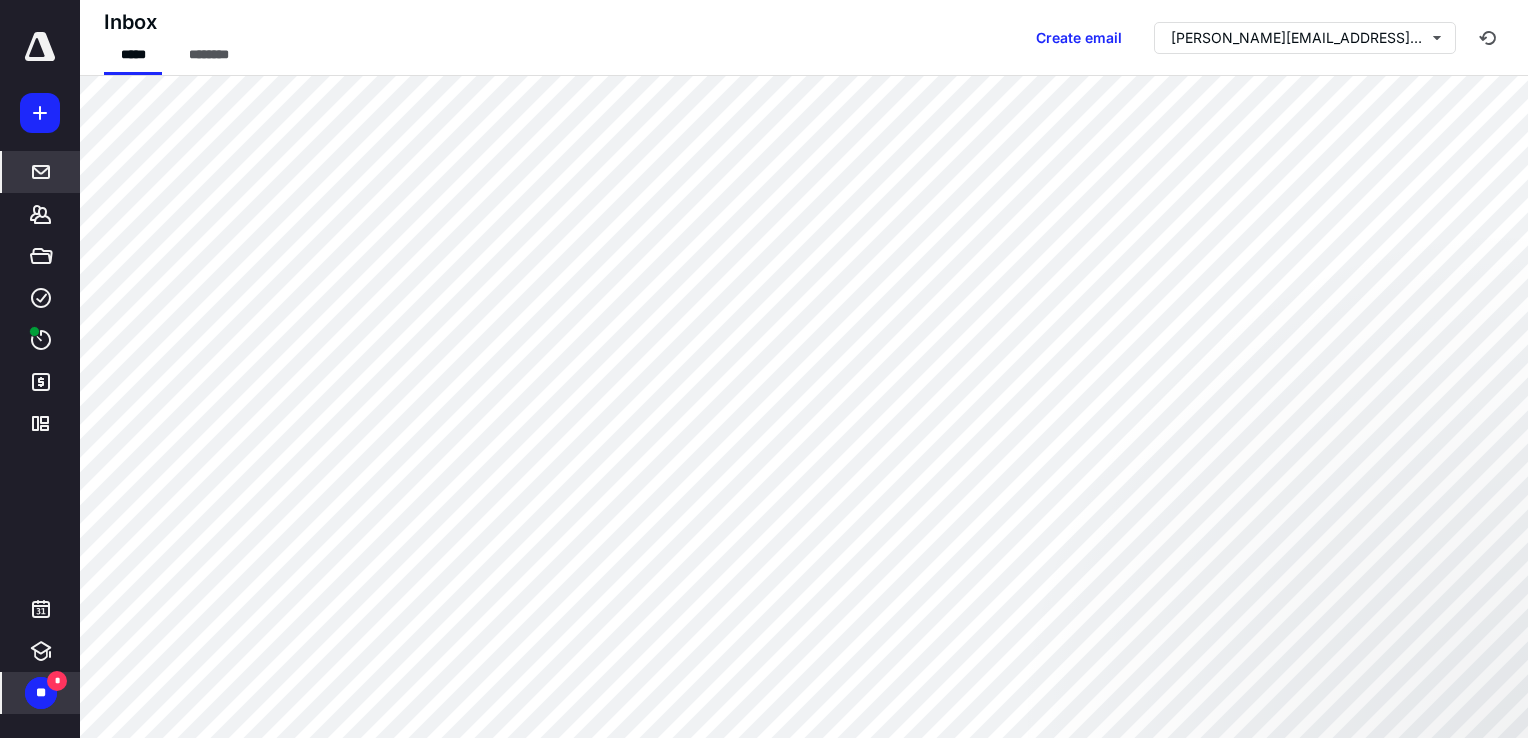 scroll, scrollTop: 0, scrollLeft: 0, axis: both 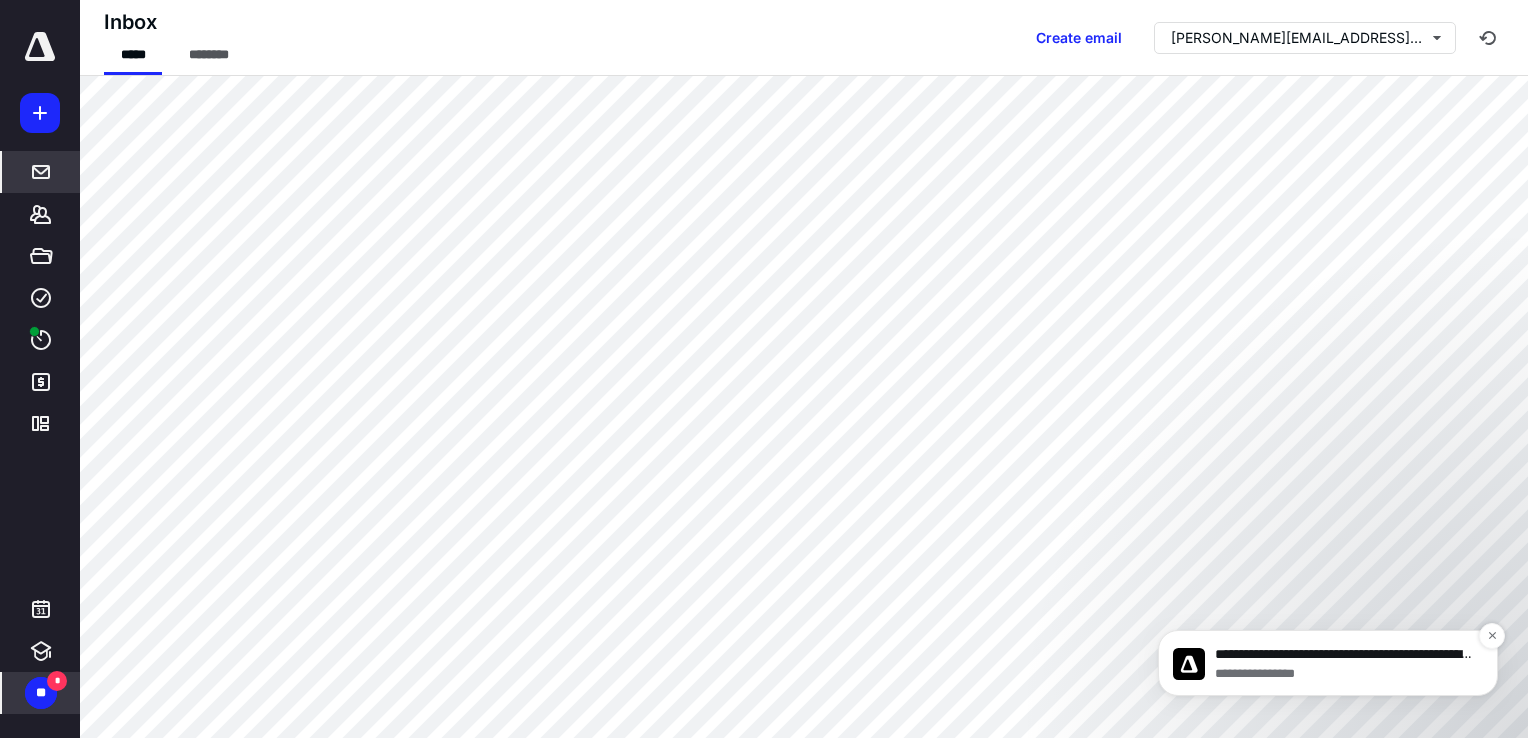 click on "**********" at bounding box center (1344, 674) 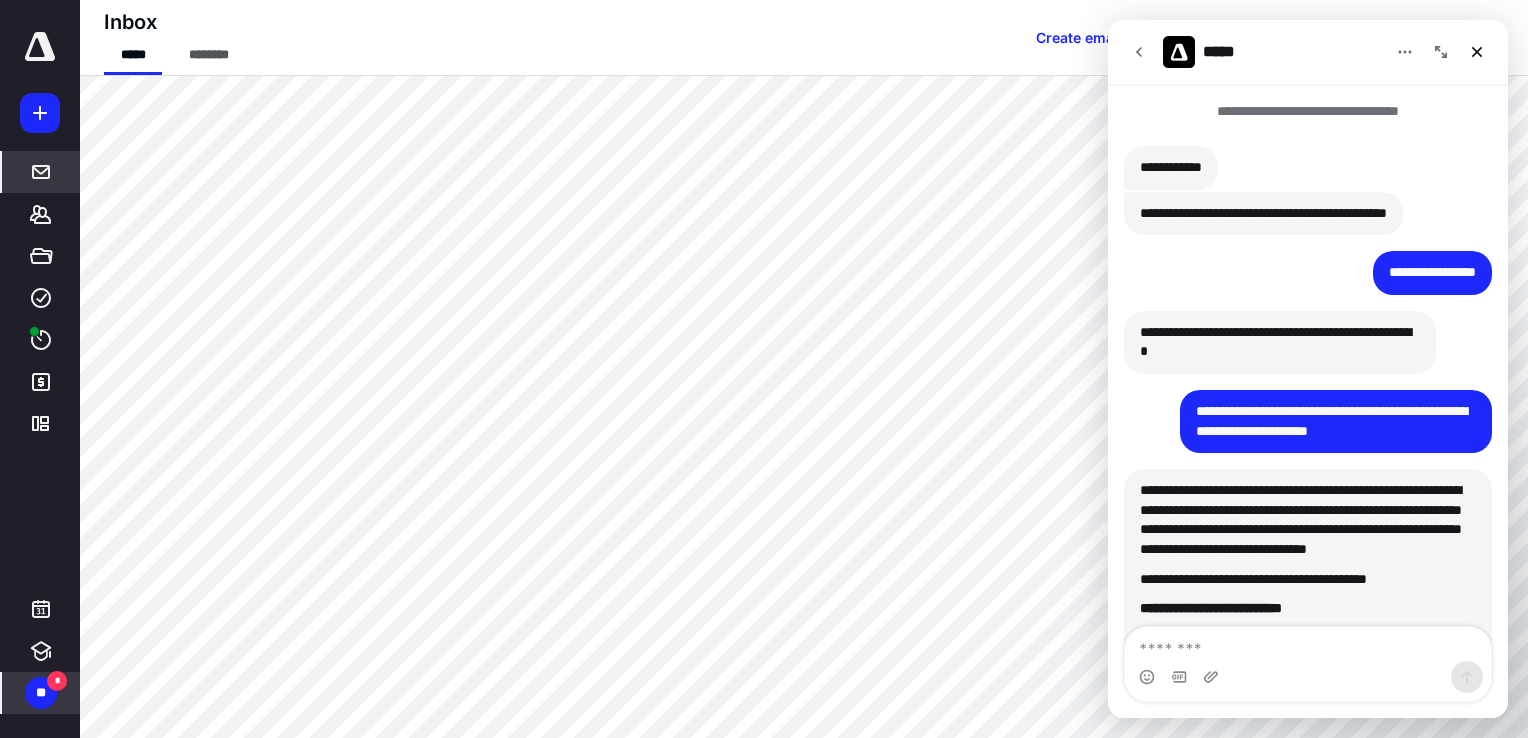 scroll, scrollTop: 2, scrollLeft: 0, axis: vertical 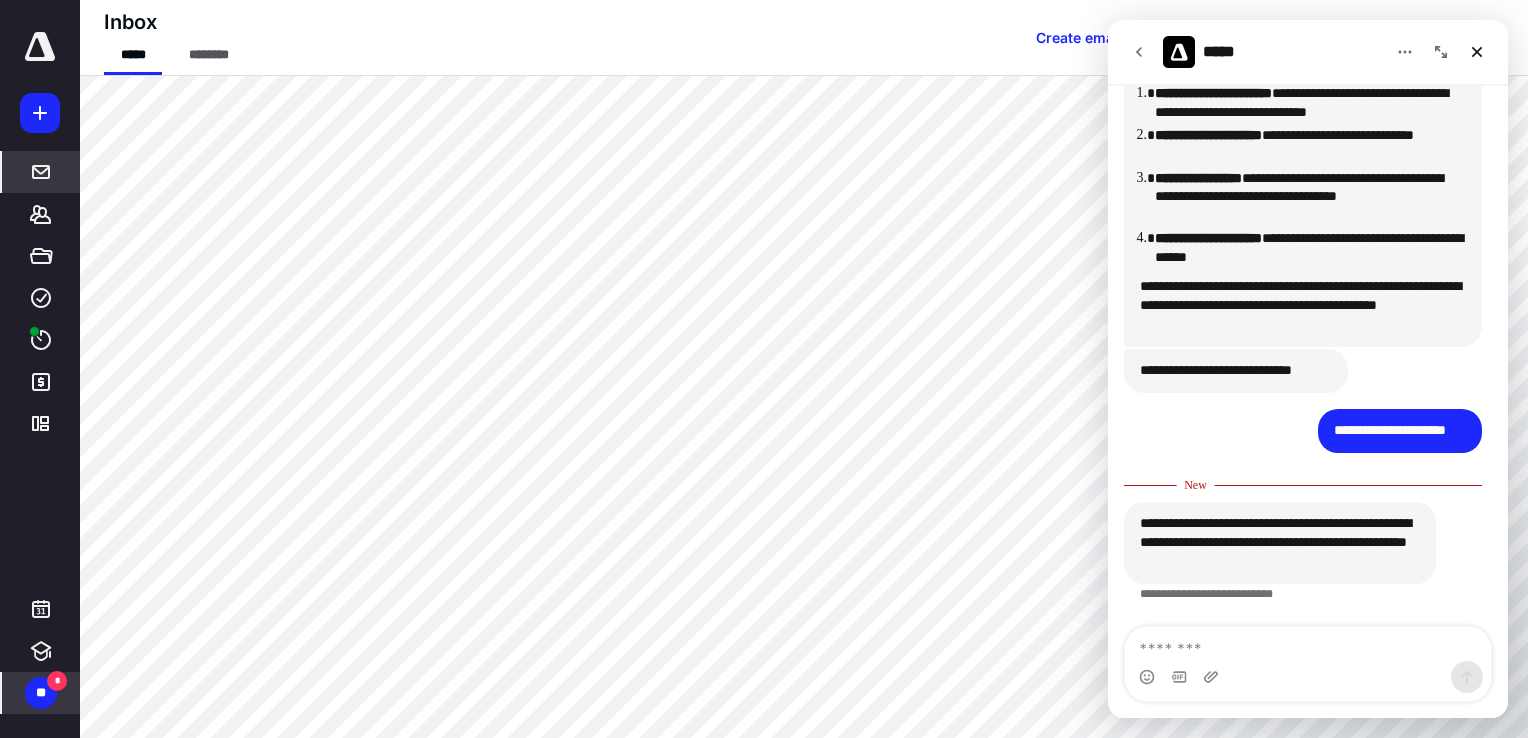 click at bounding box center (1308, 677) 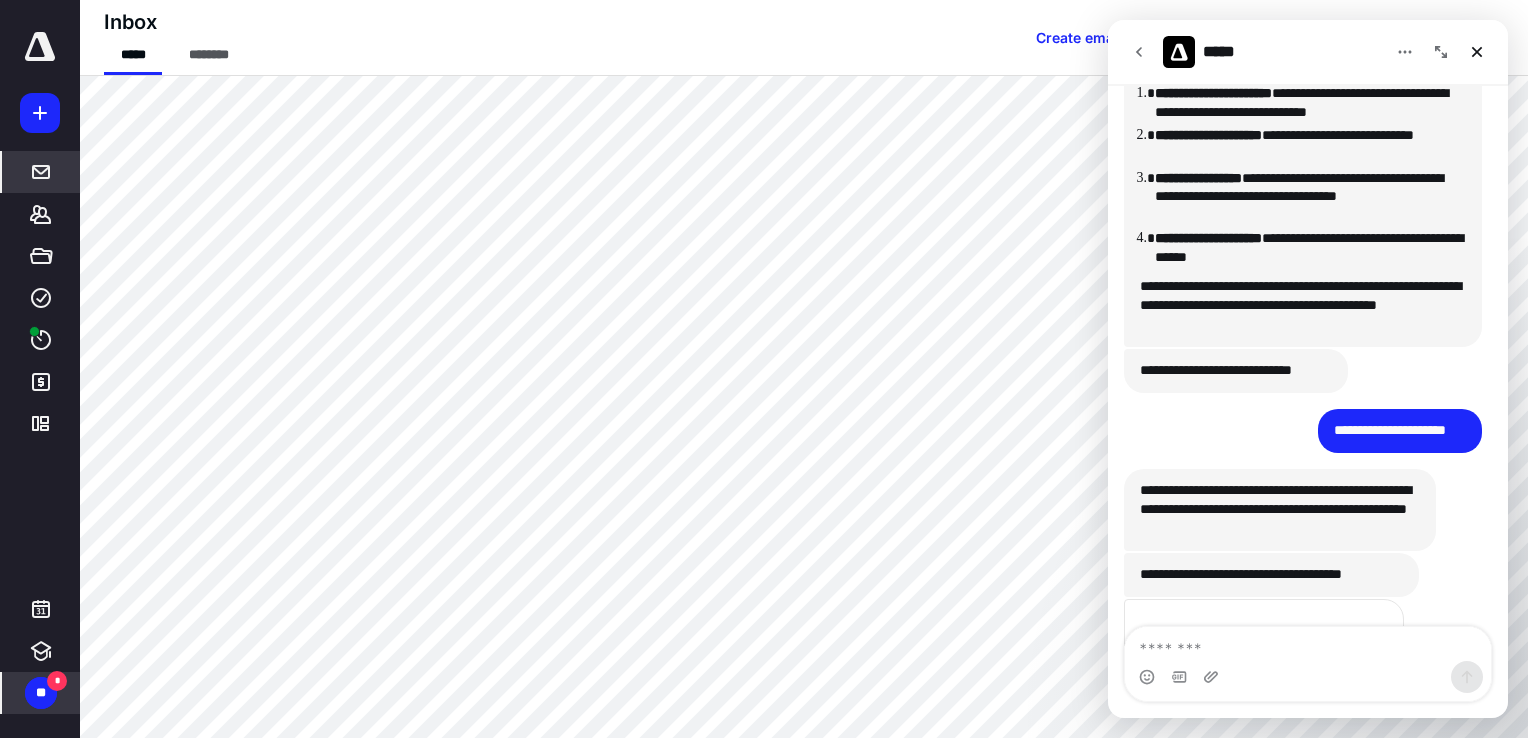 click at bounding box center (1308, 677) 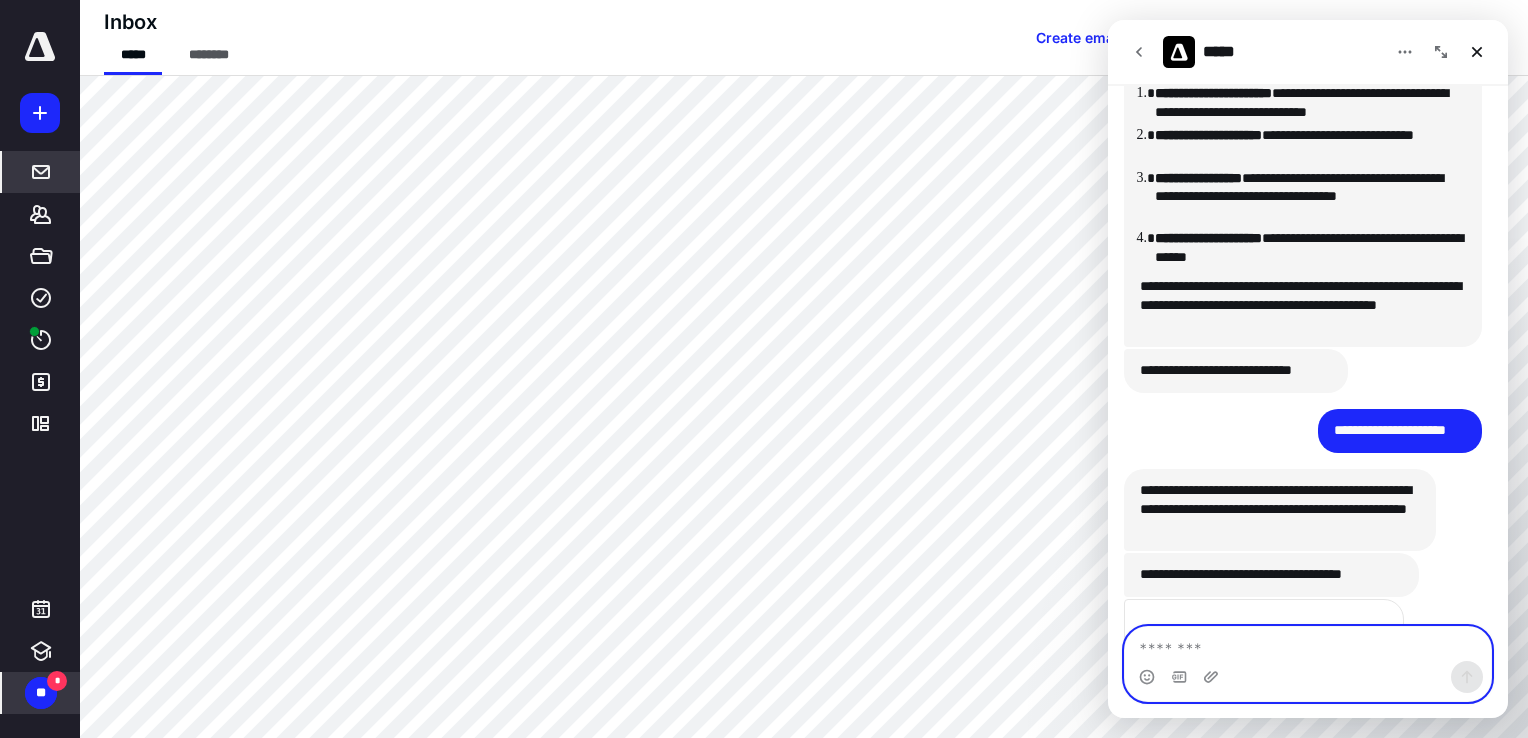 click at bounding box center [1308, 644] 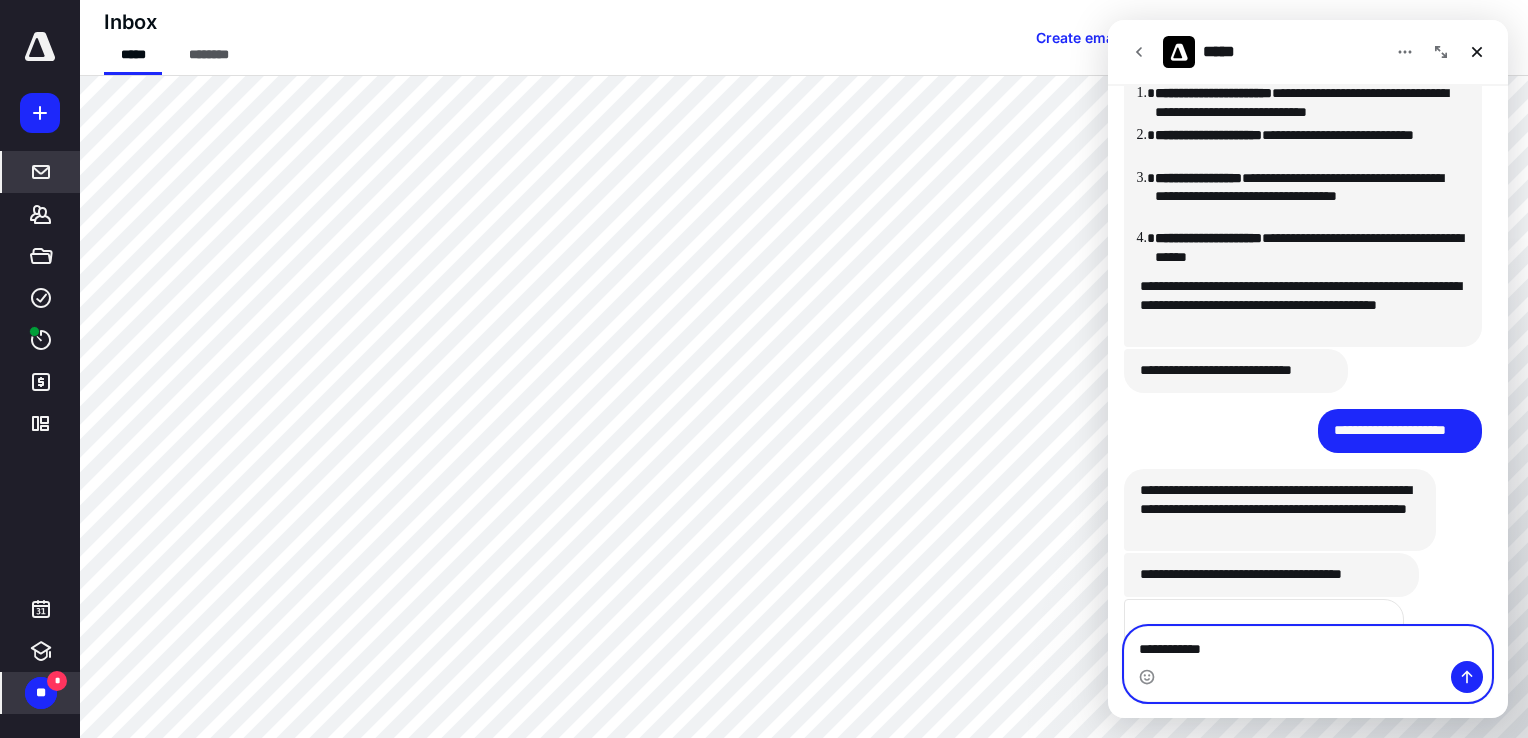 type on "**********" 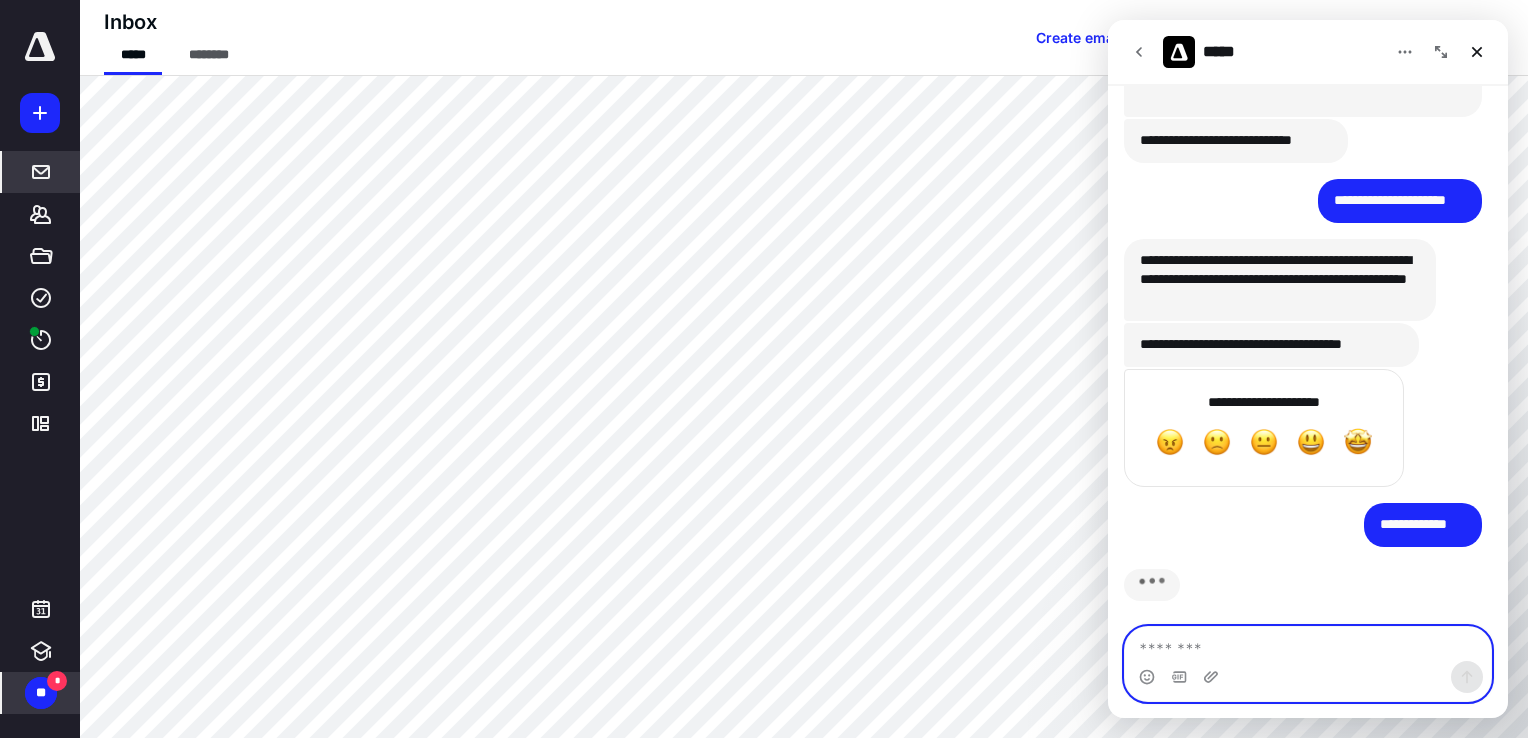 scroll, scrollTop: 1287, scrollLeft: 0, axis: vertical 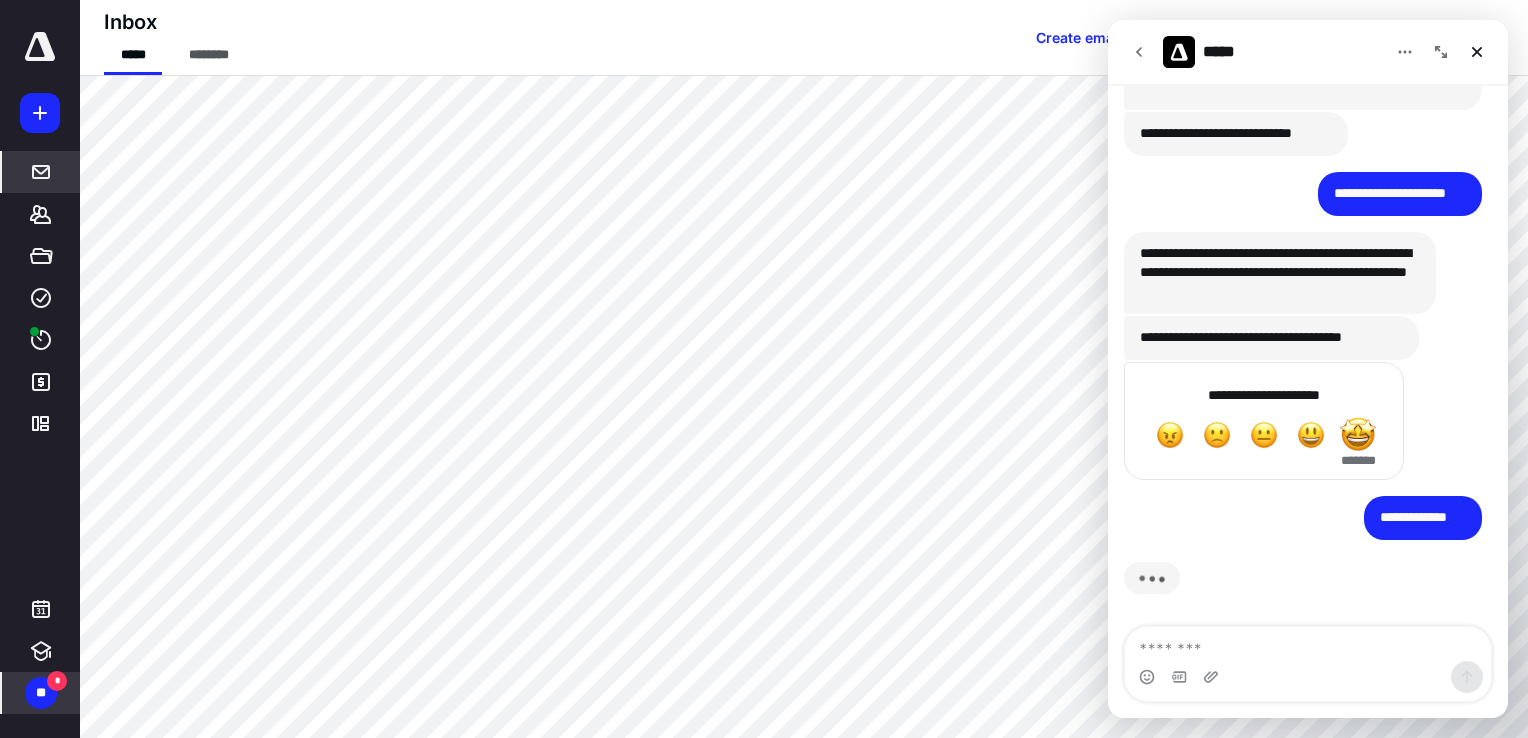 click at bounding box center (1358, 435) 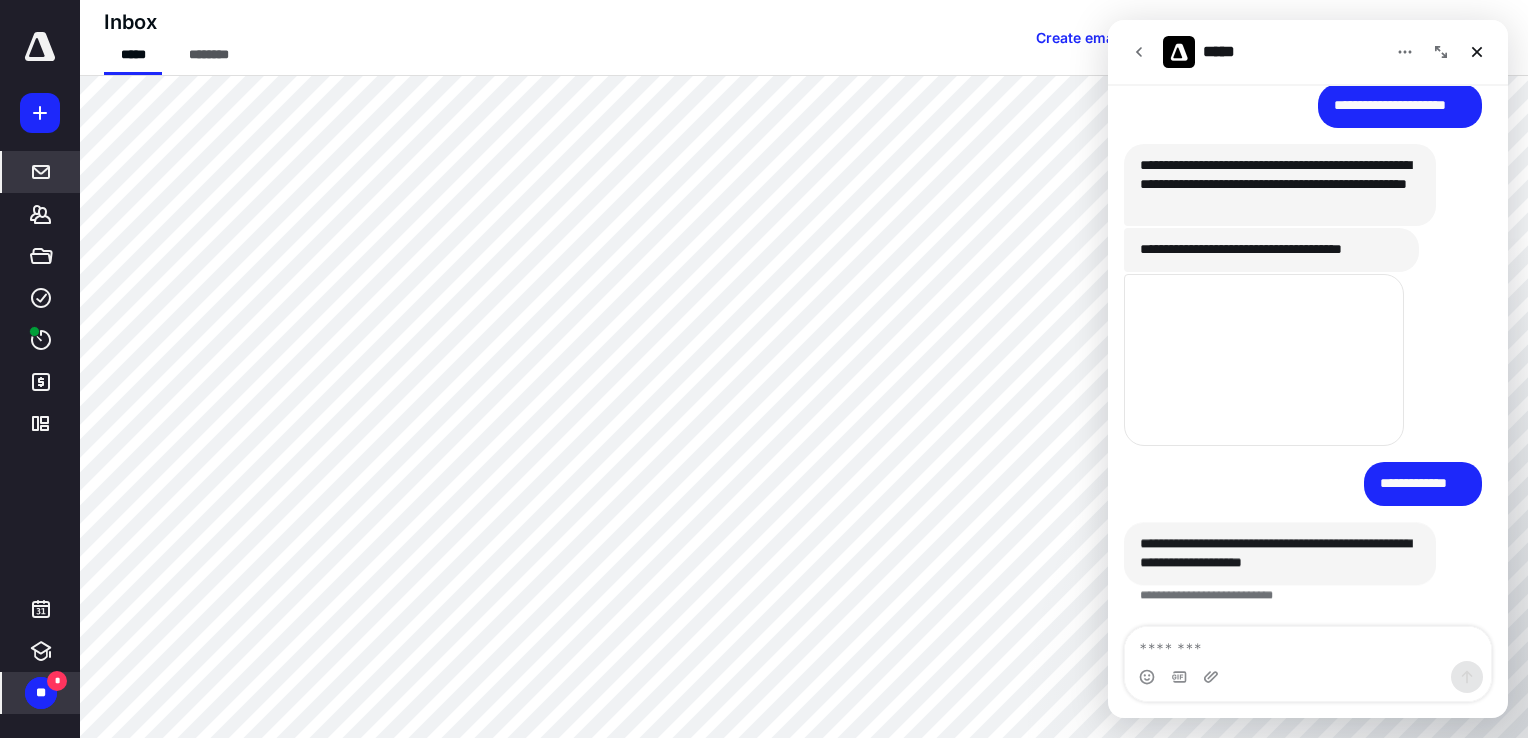 scroll, scrollTop: 1297, scrollLeft: 0, axis: vertical 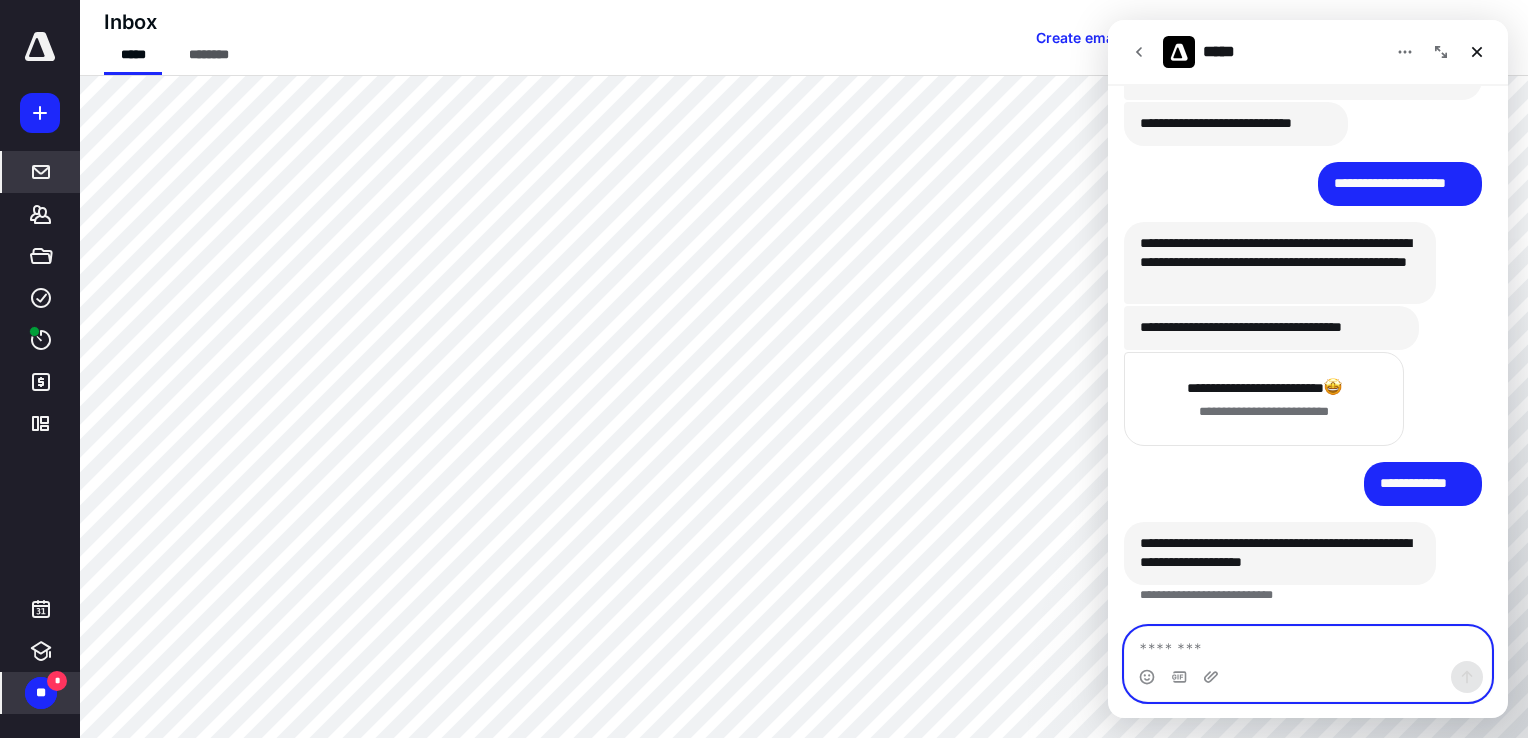 click at bounding box center [1308, 644] 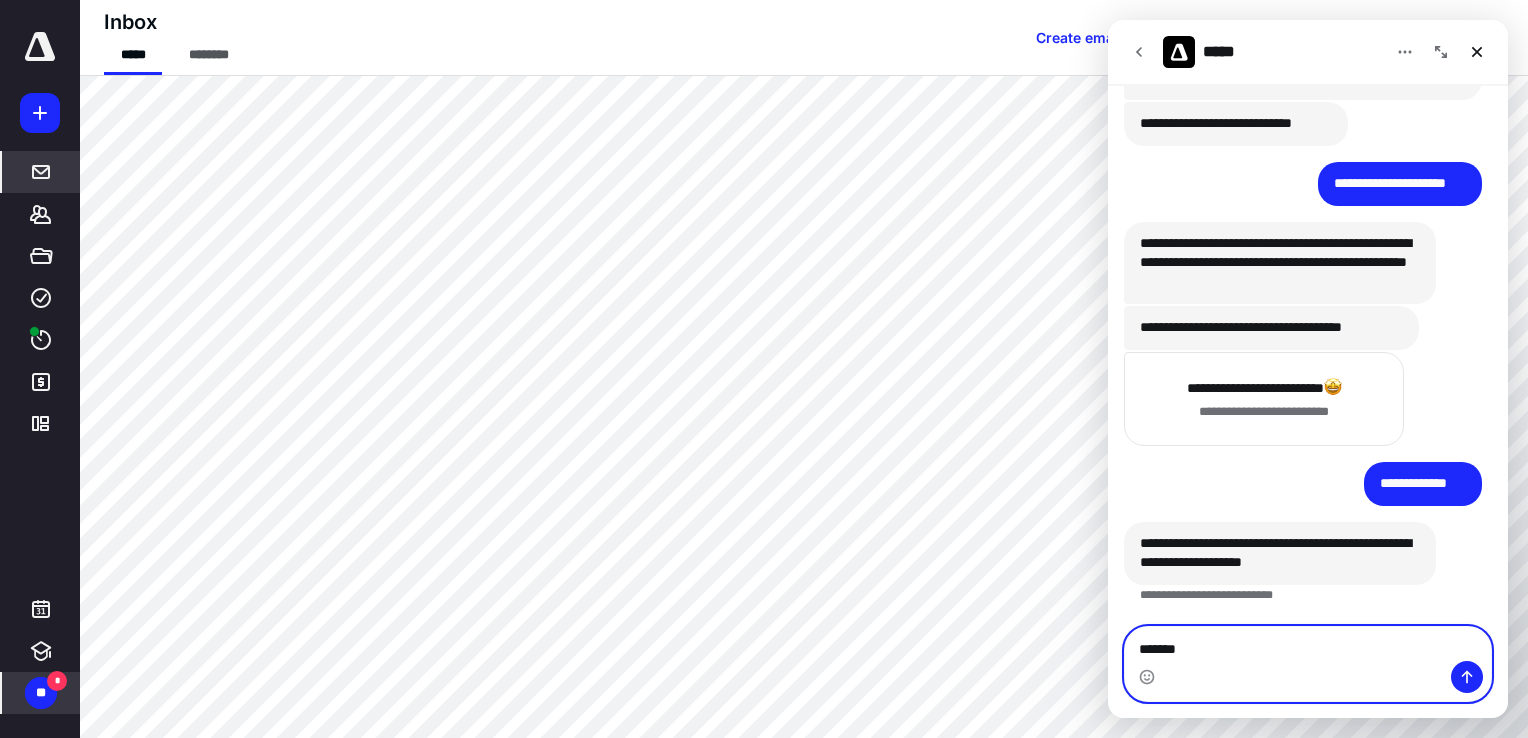 type on "********" 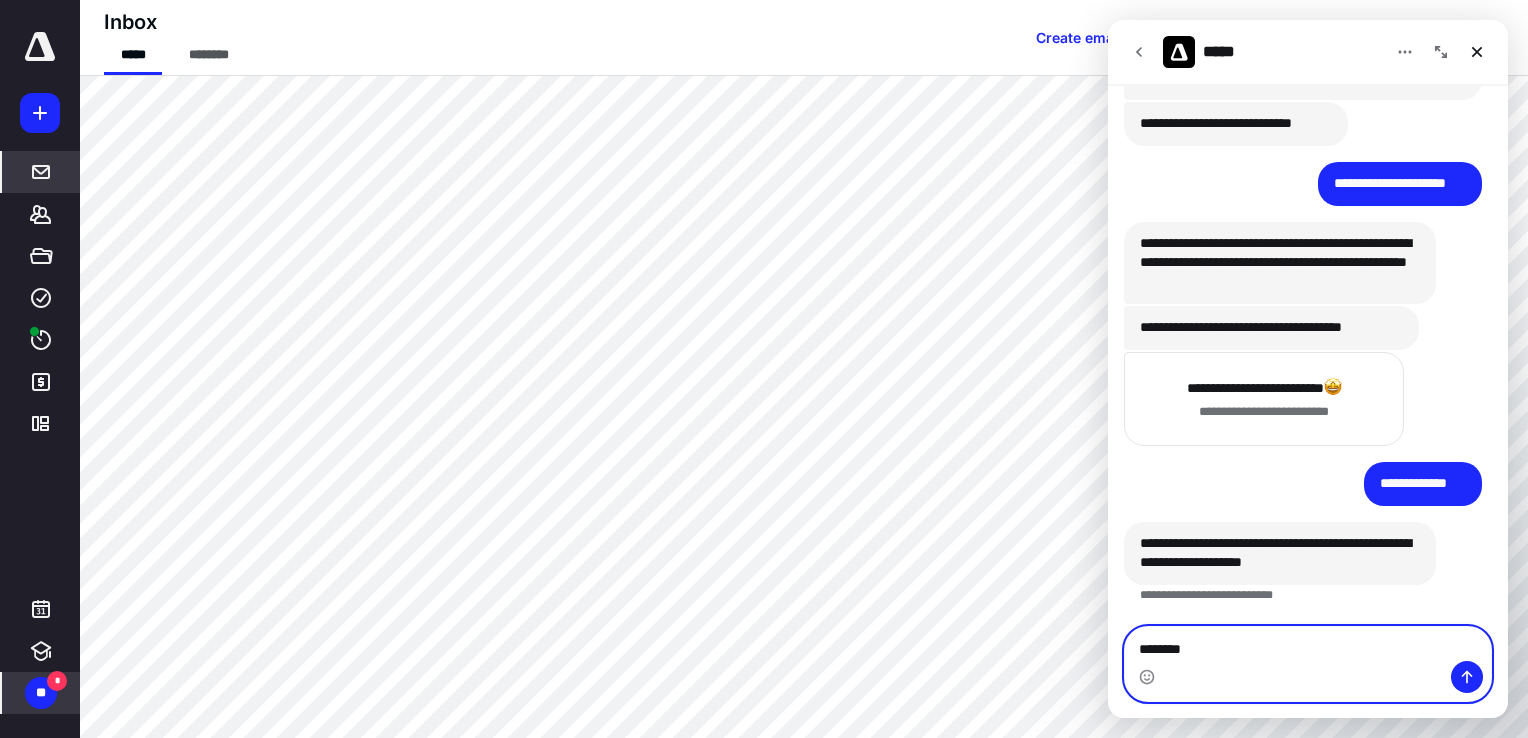 type 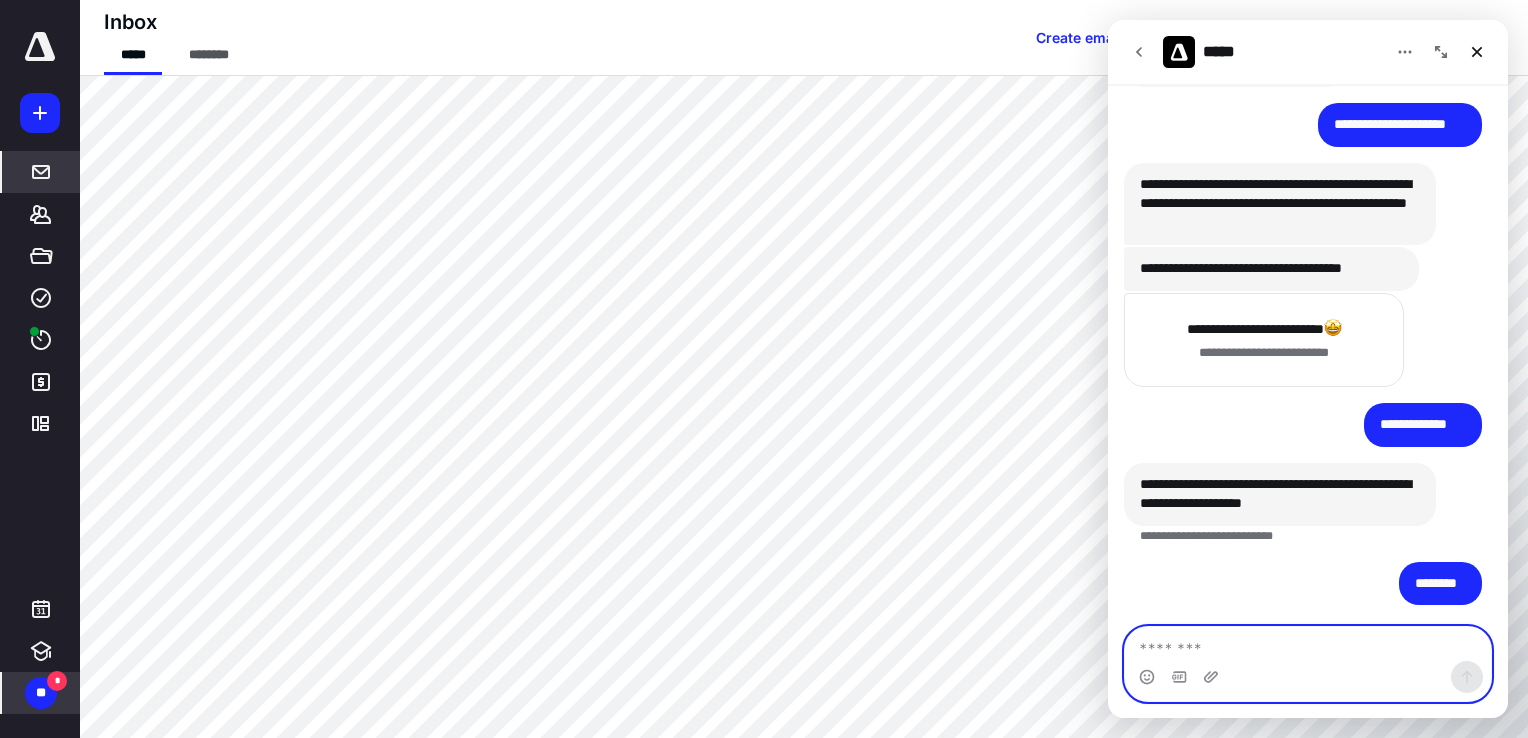 scroll, scrollTop: 1421, scrollLeft: 0, axis: vertical 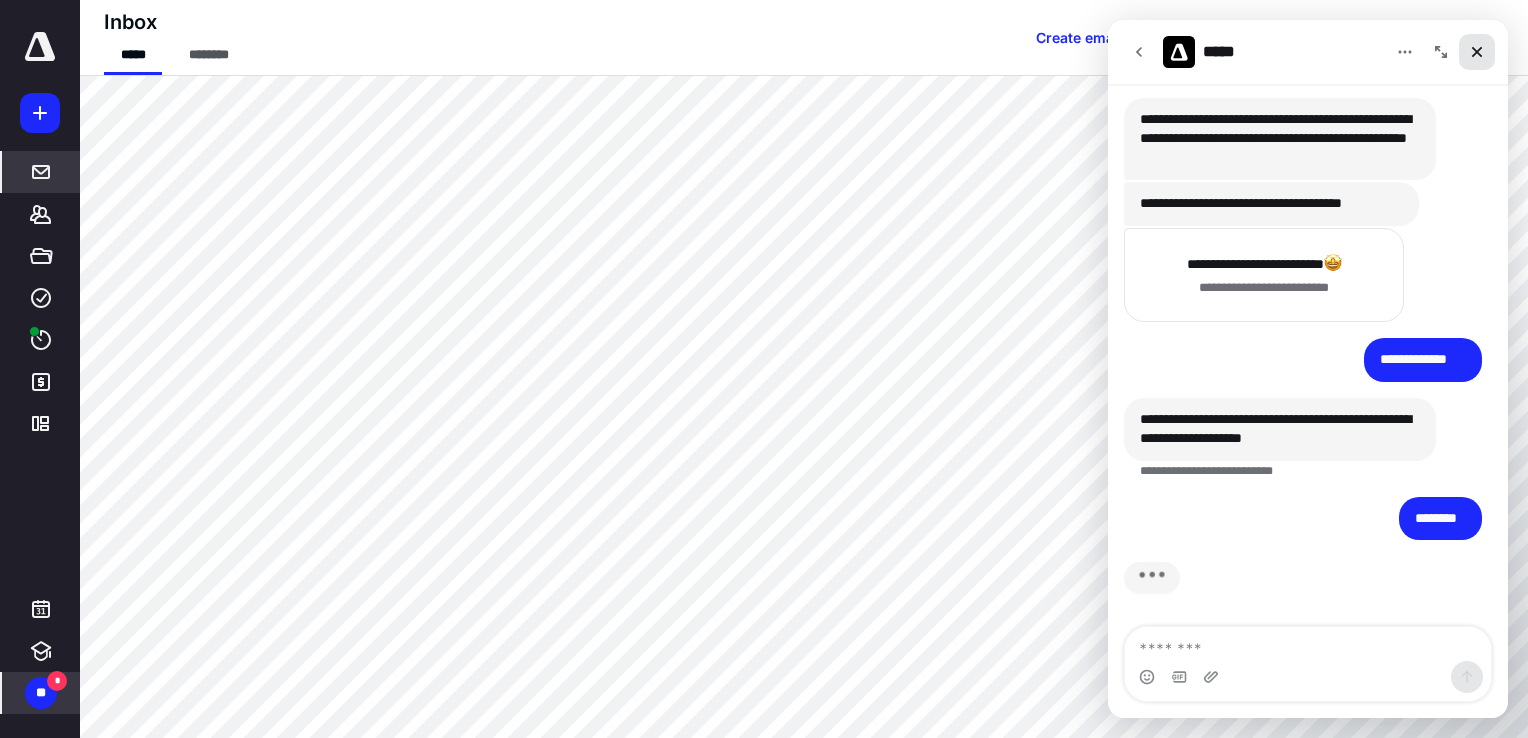 click at bounding box center (1477, 52) 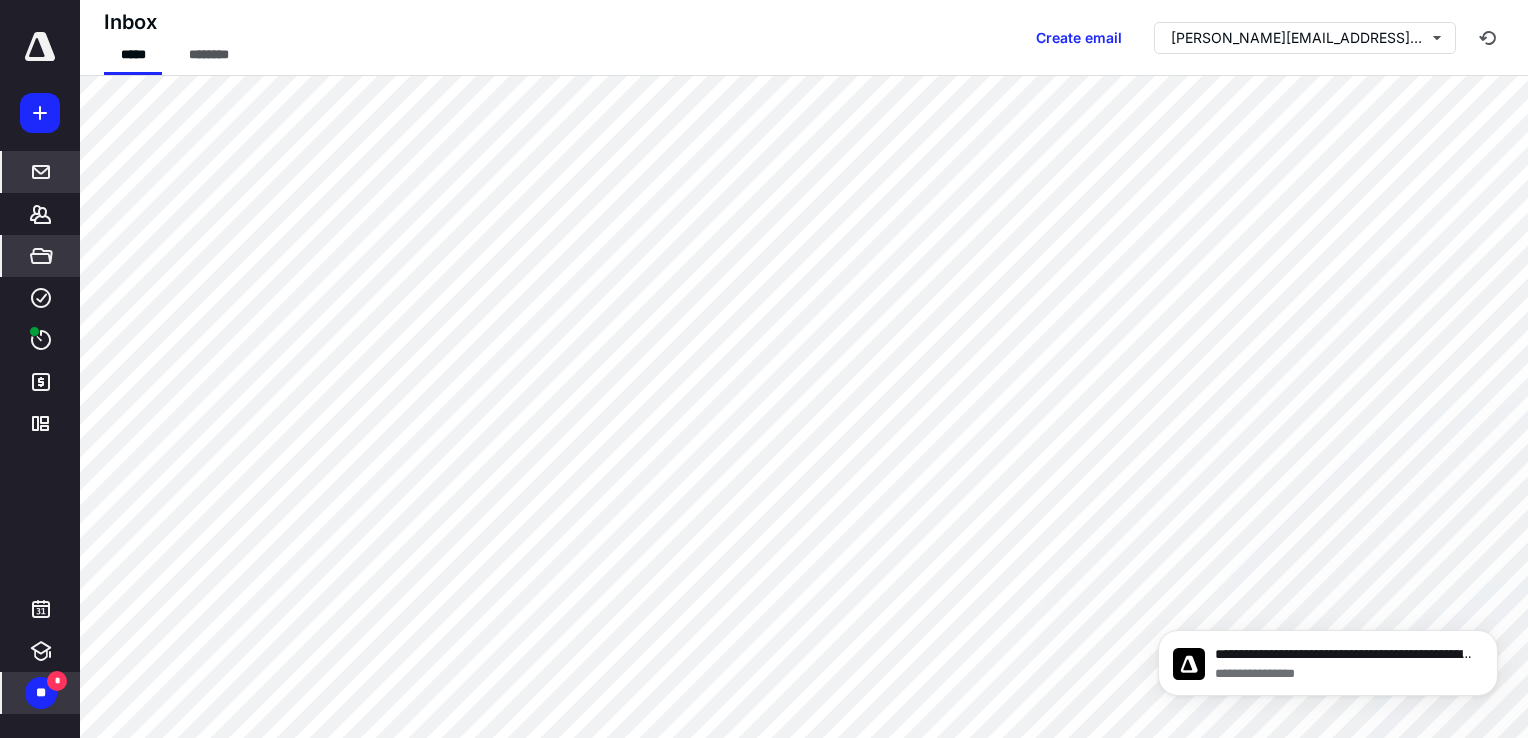 scroll, scrollTop: 0, scrollLeft: 0, axis: both 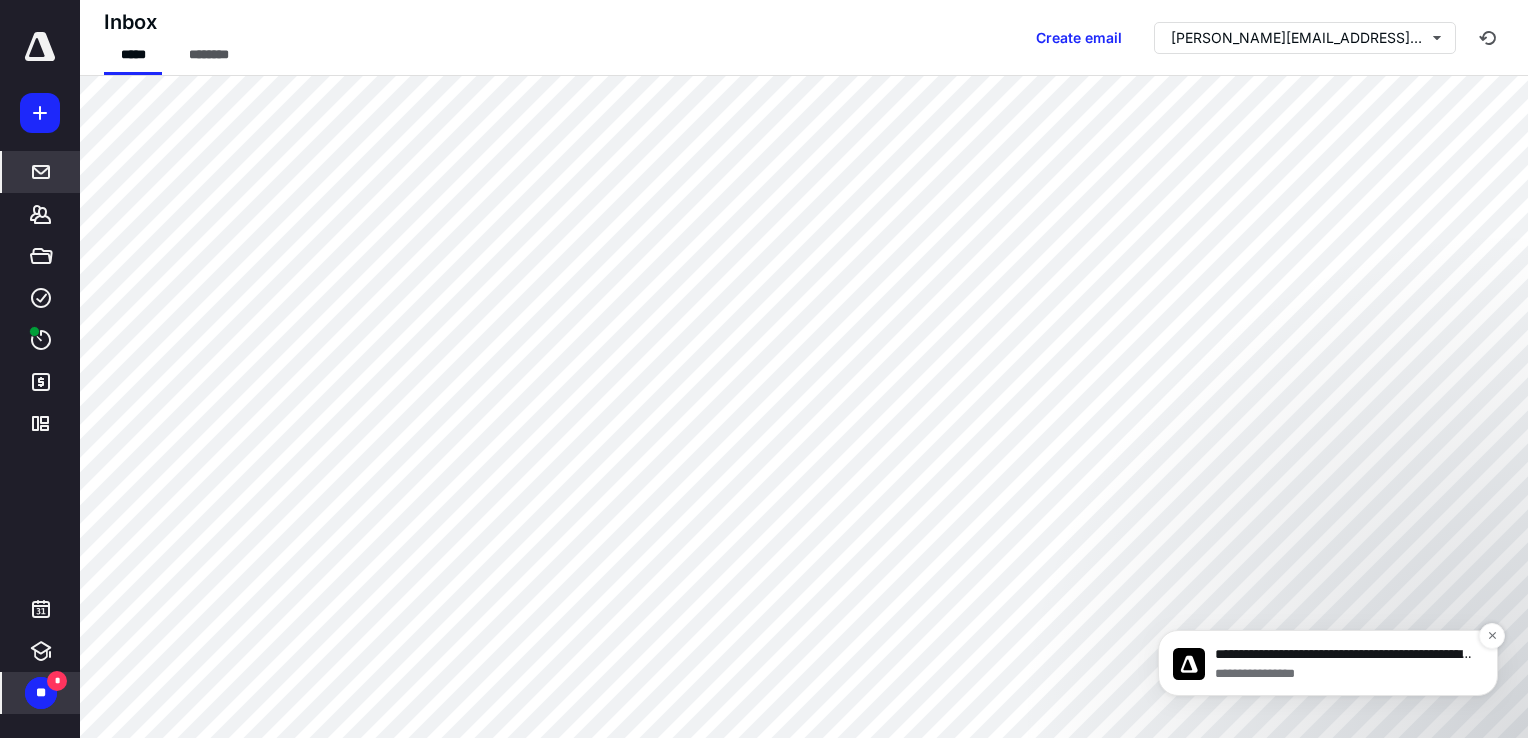 click on "**********" at bounding box center (1344, 674) 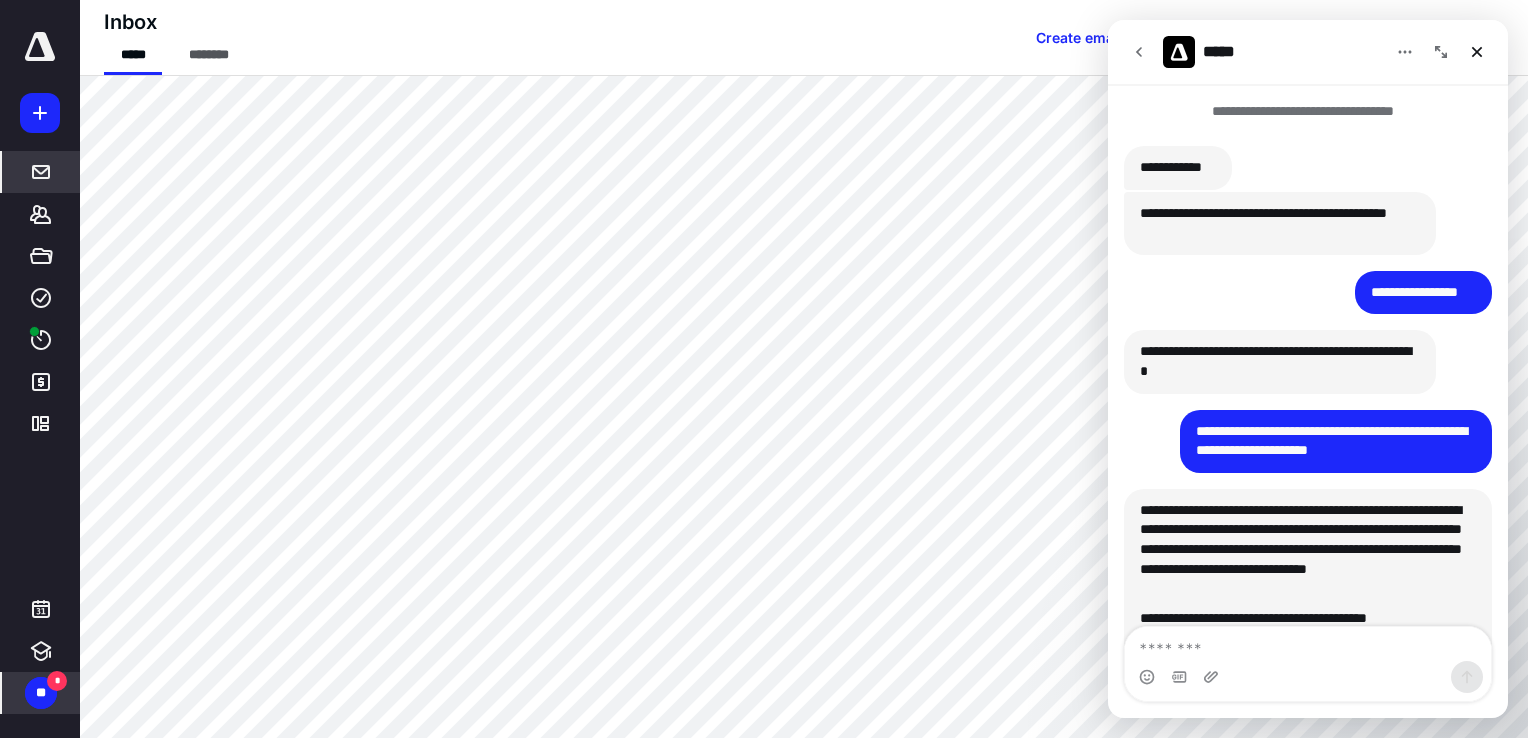 scroll, scrollTop: 3, scrollLeft: 0, axis: vertical 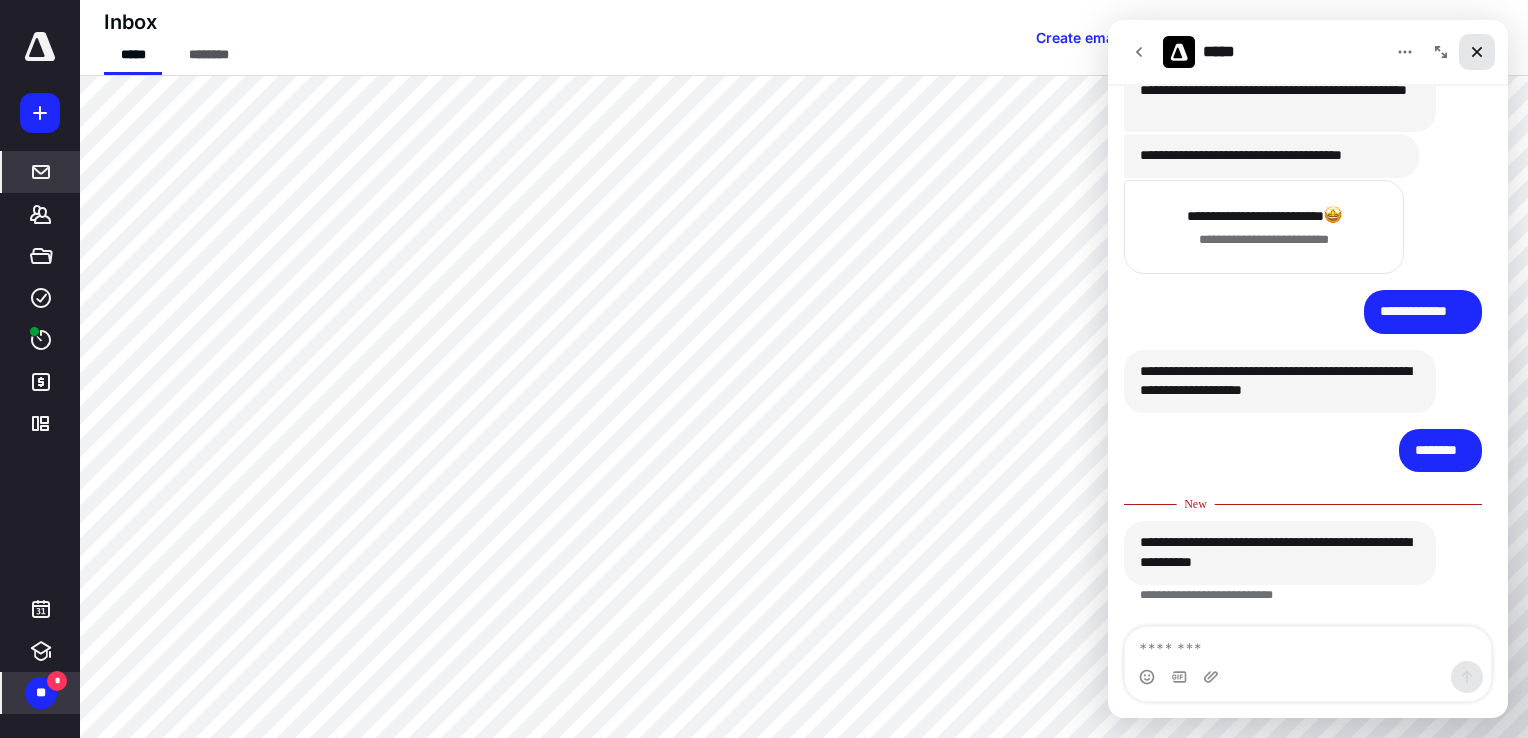 click 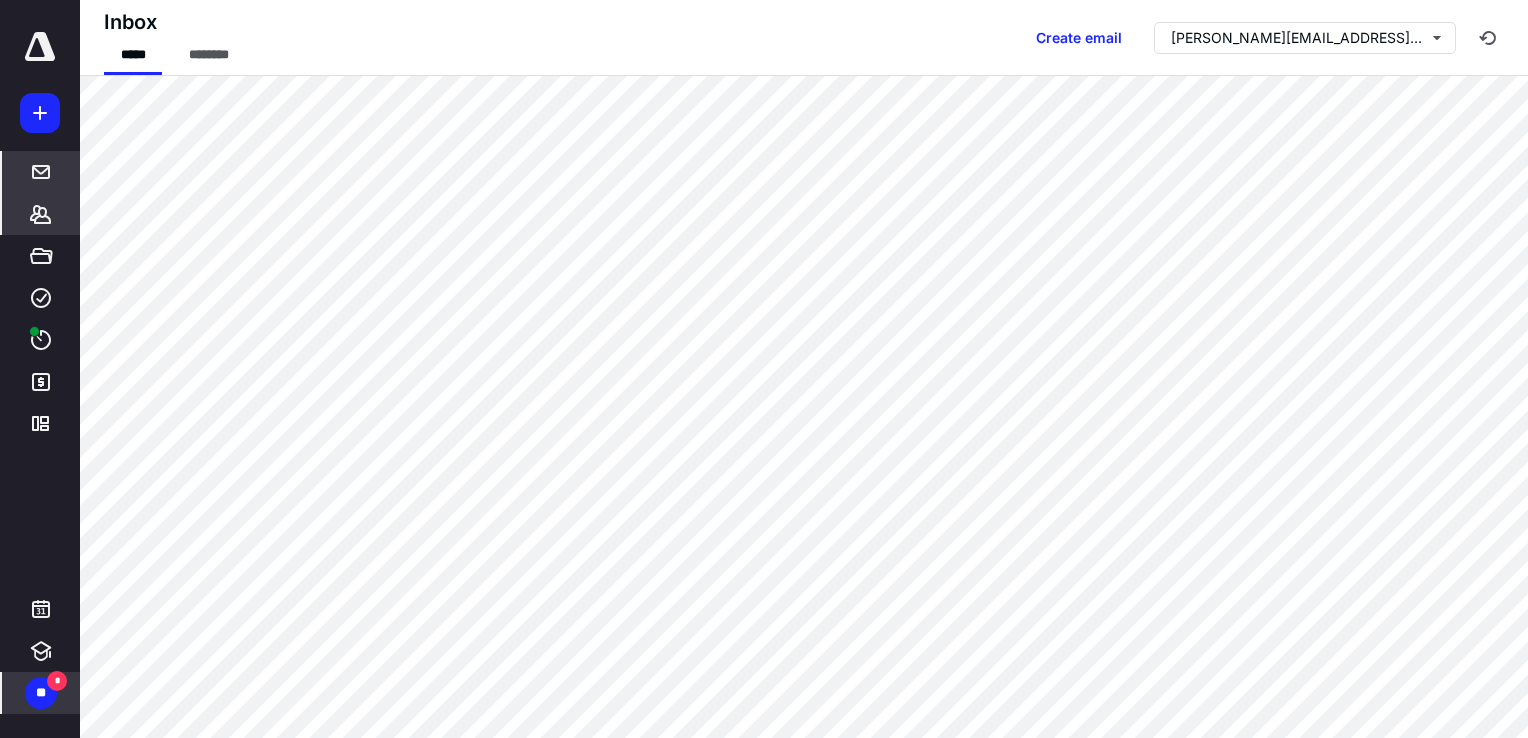 click on "*******" at bounding box center [41, 214] 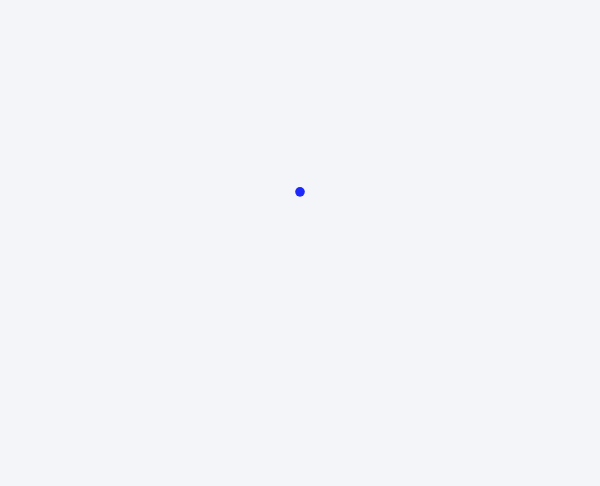 scroll, scrollTop: 0, scrollLeft: 0, axis: both 